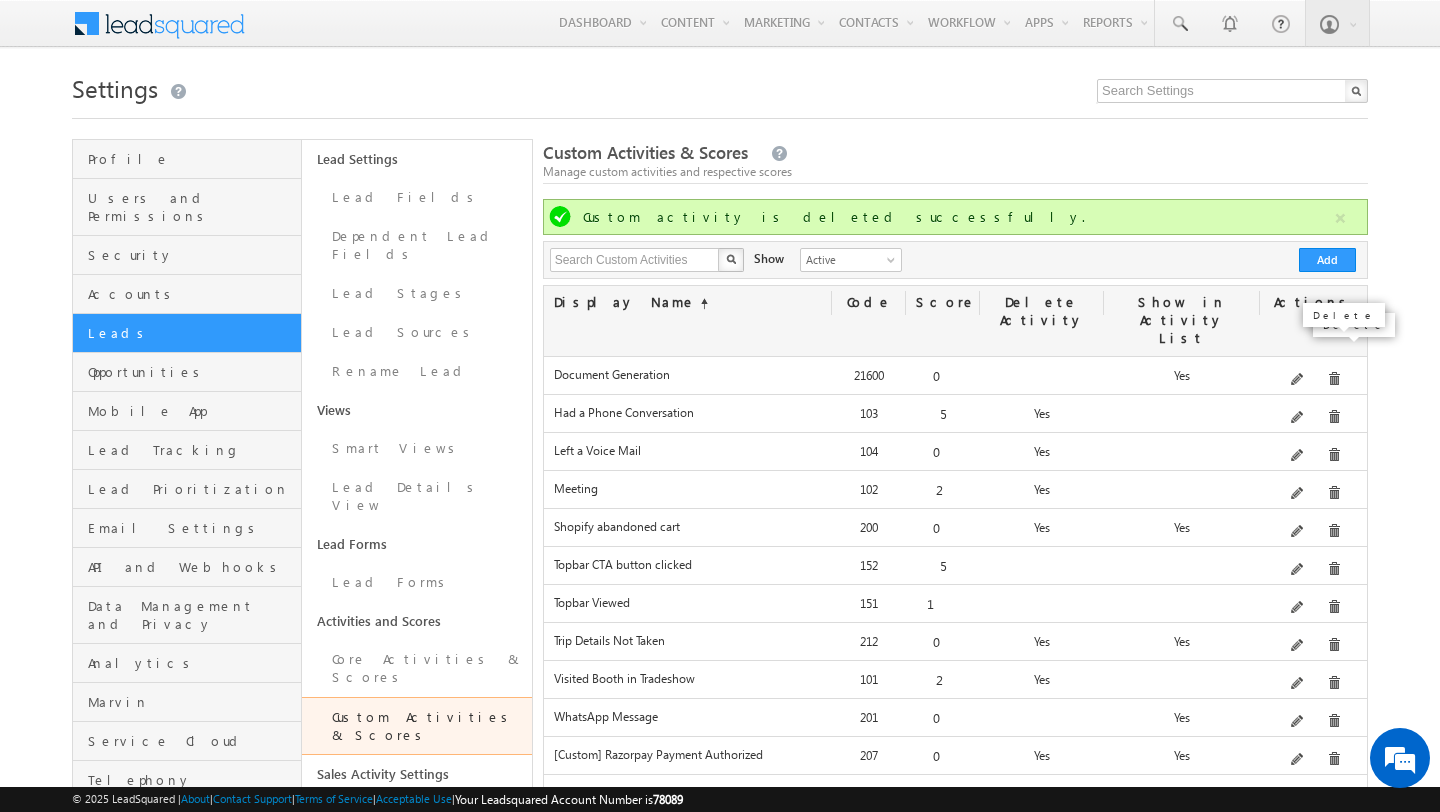 scroll, scrollTop: 0, scrollLeft: 0, axis: both 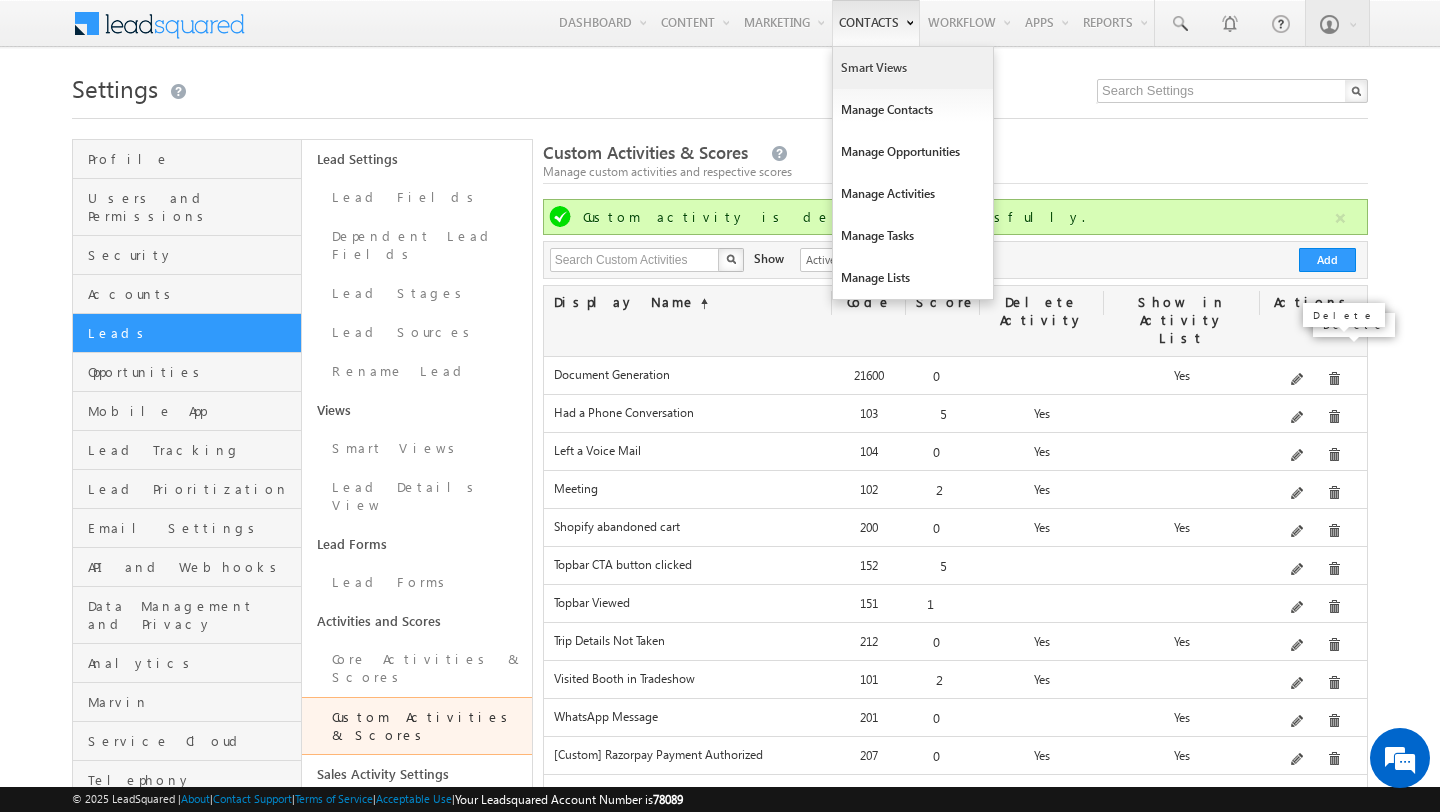 click on "Smart Views" at bounding box center [913, 68] 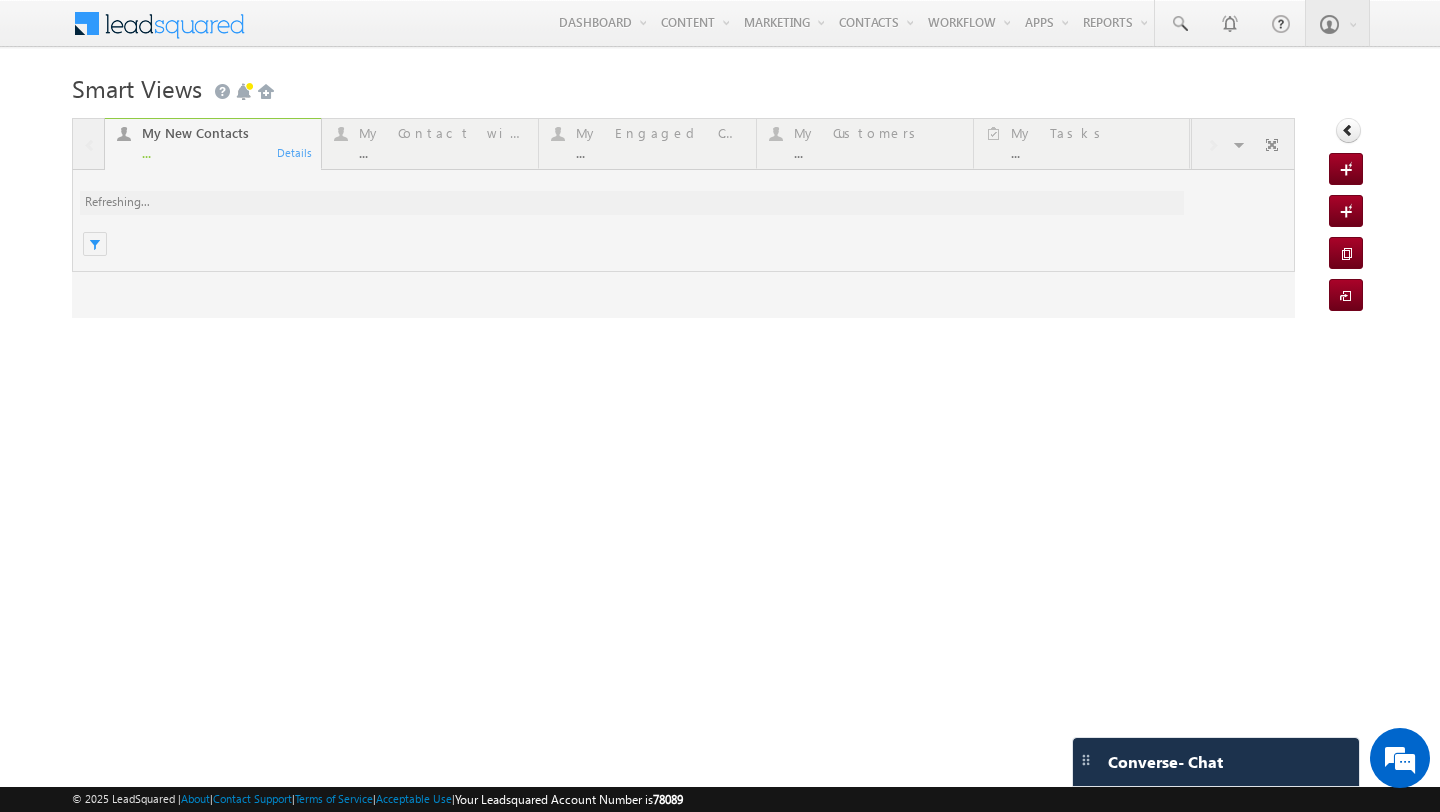 scroll, scrollTop: 0, scrollLeft: 0, axis: both 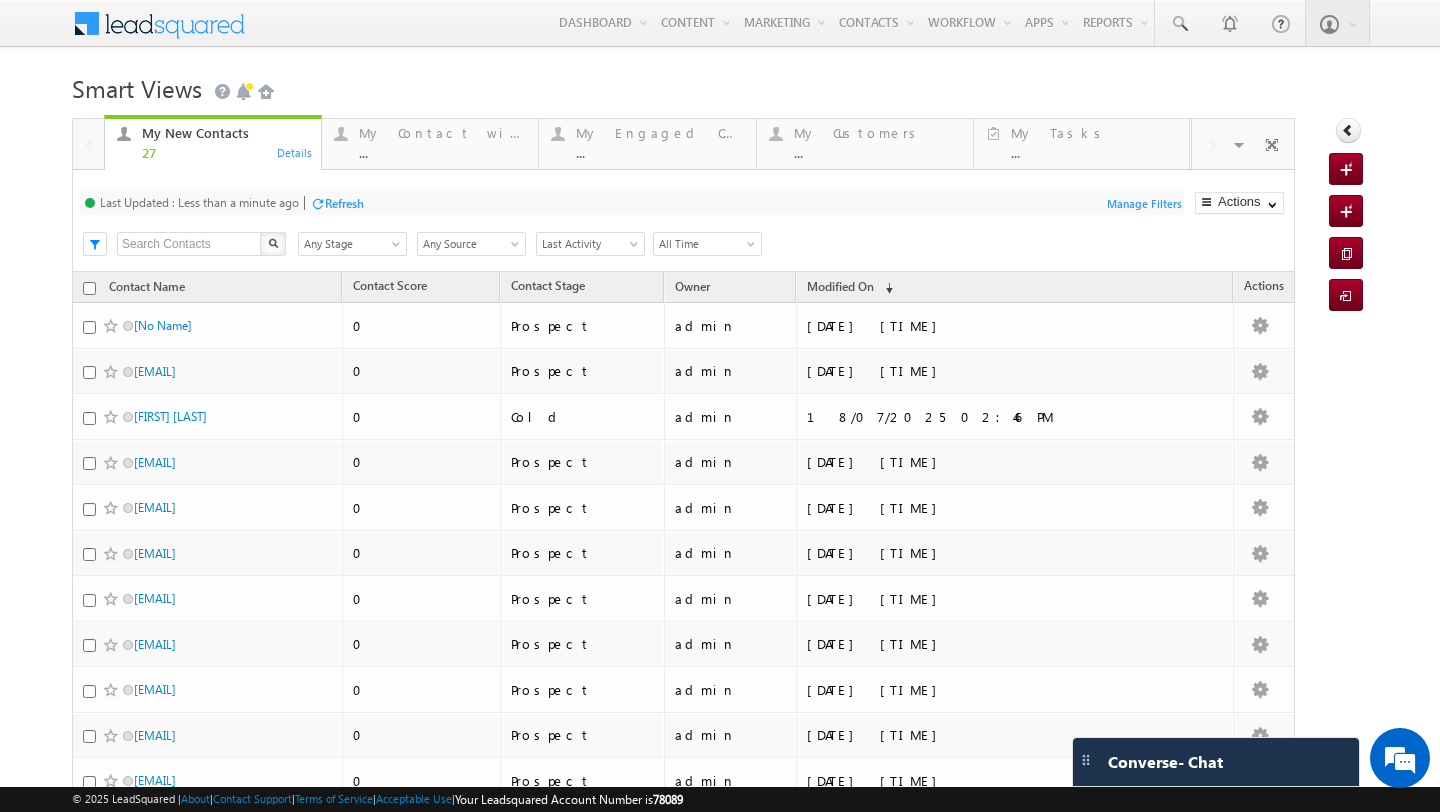 click on "Any Stage" at bounding box center (349, 244) 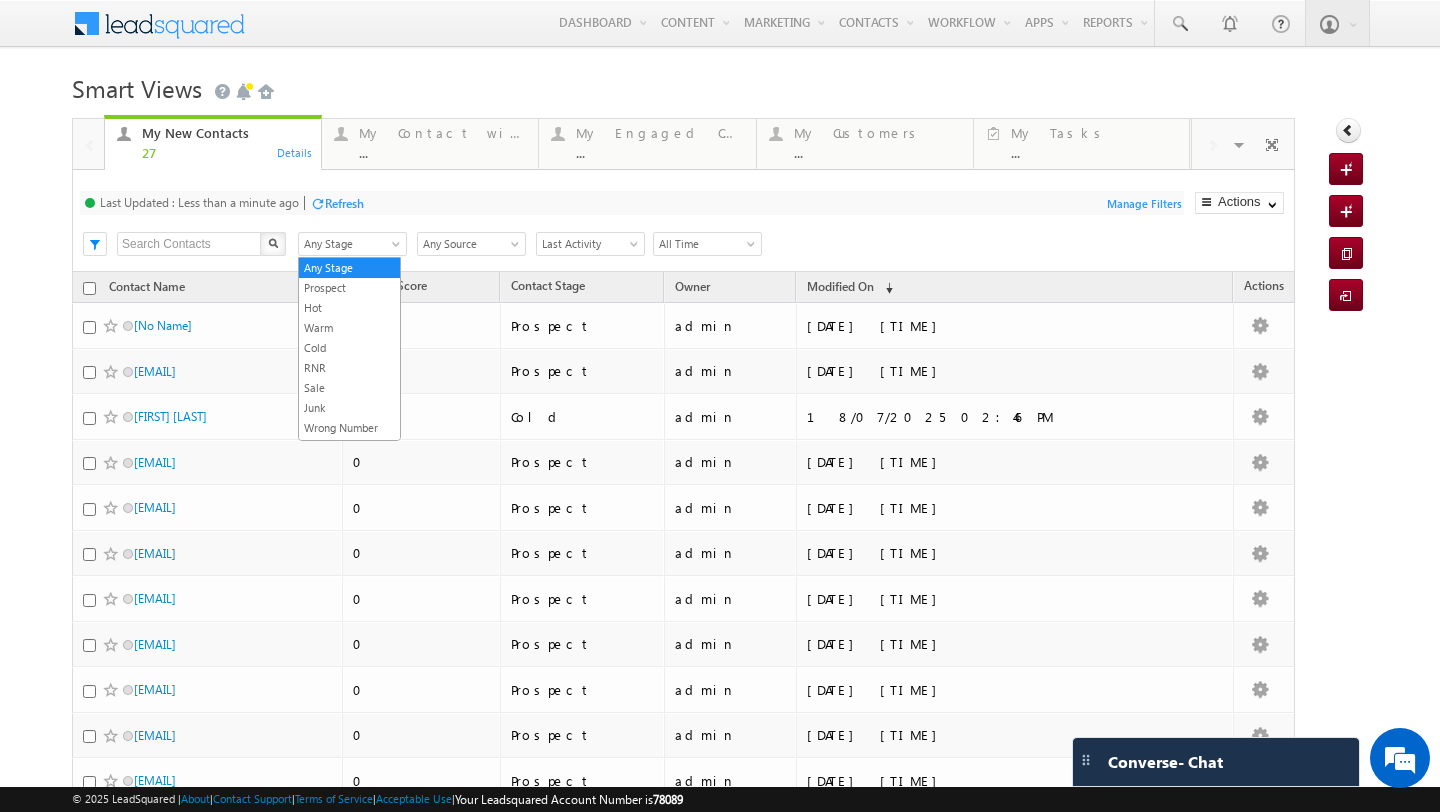 click on "Any Source" at bounding box center (468, 244) 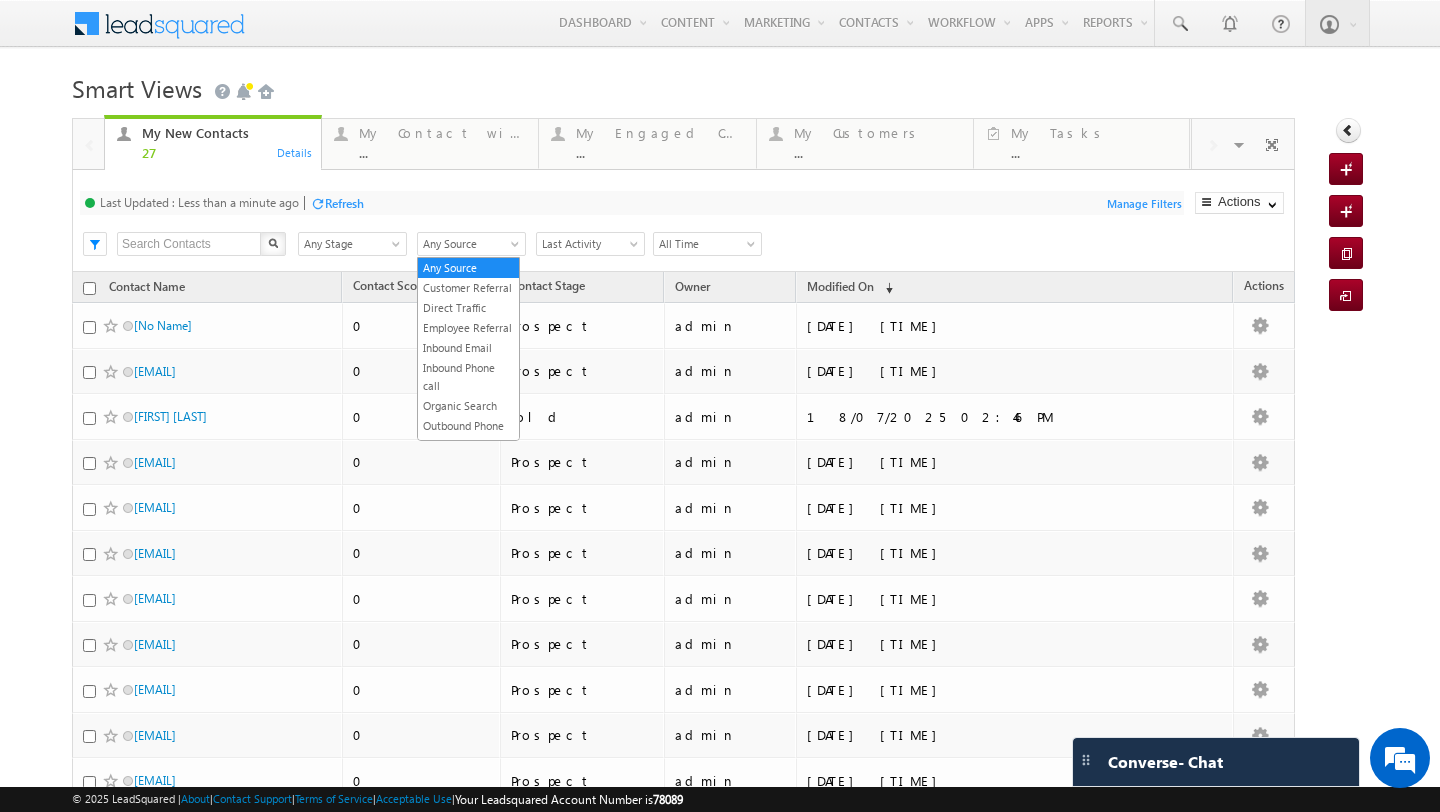 click on "Last Updated : Less than a minute ago Refresh Refreshing..." at bounding box center [632, 203] 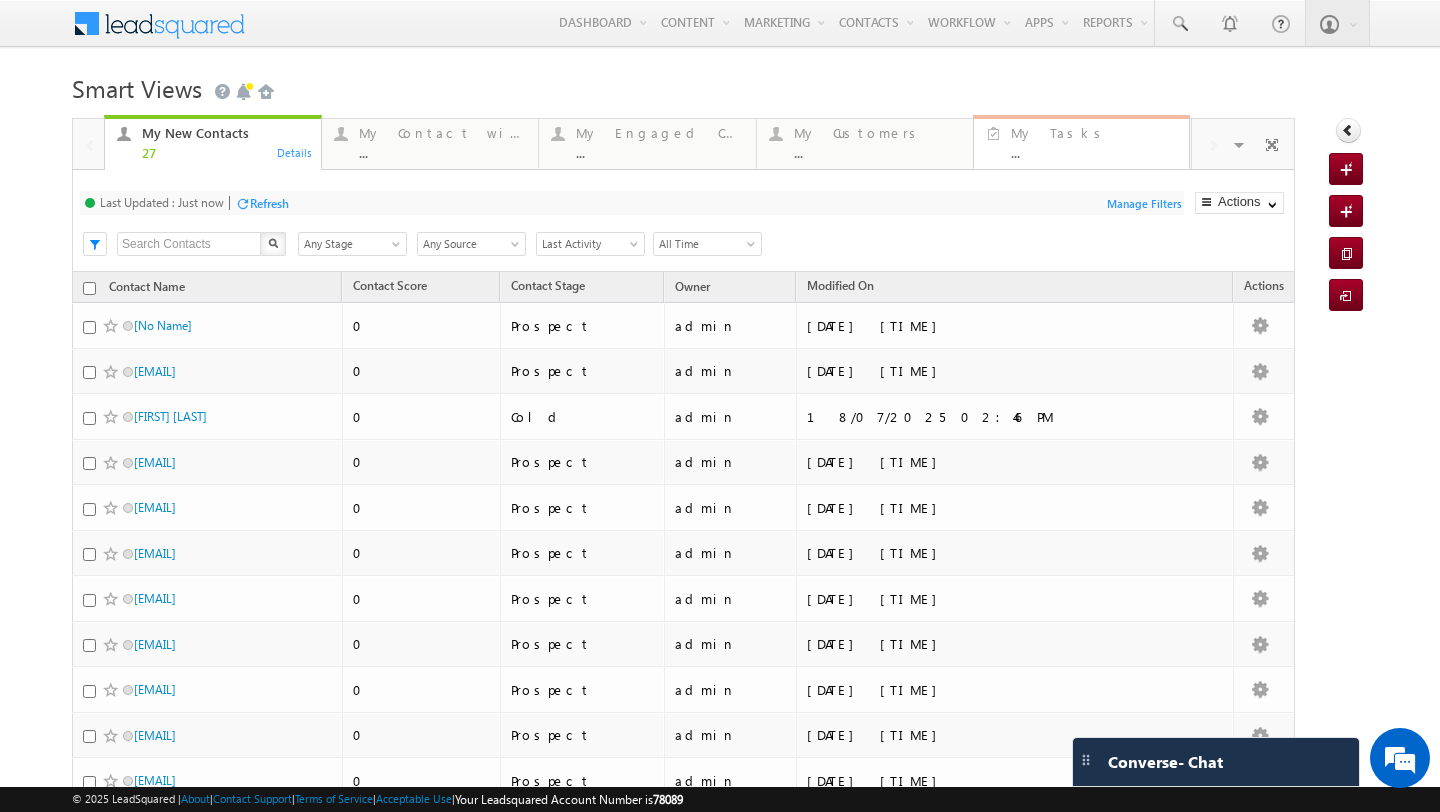 click on "My Tasks" at bounding box center (1094, 133) 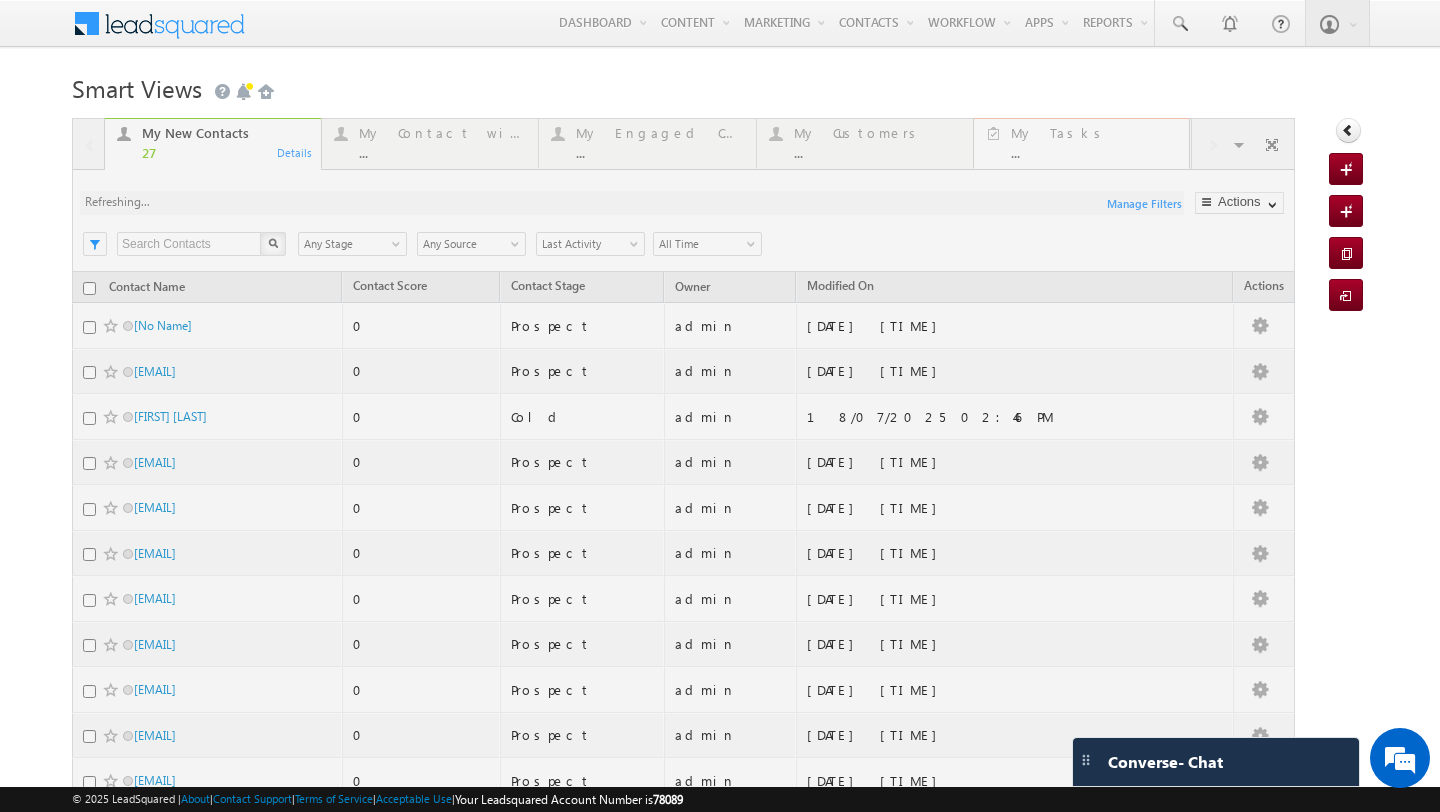 click at bounding box center (683, 834) 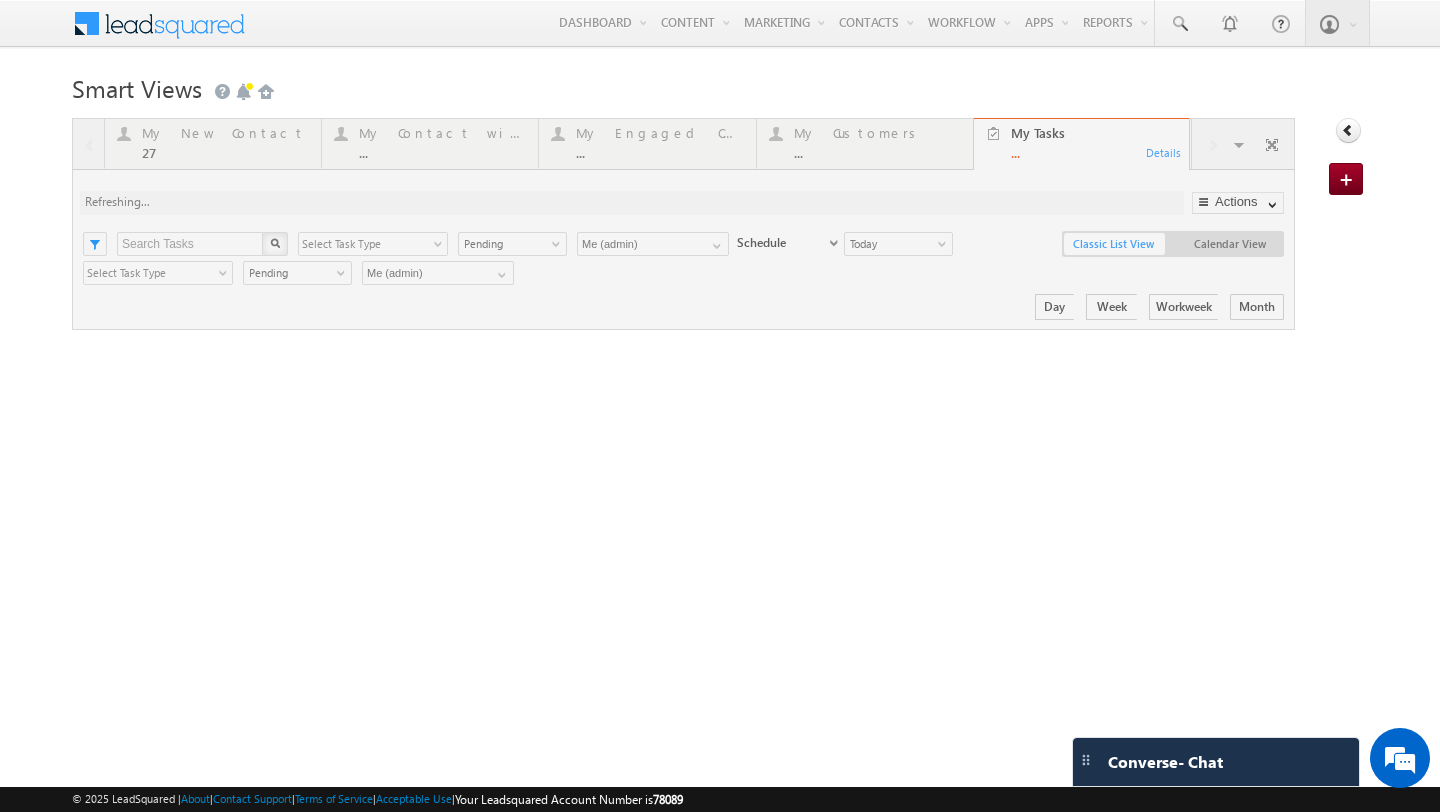 scroll, scrollTop: 0, scrollLeft: 0, axis: both 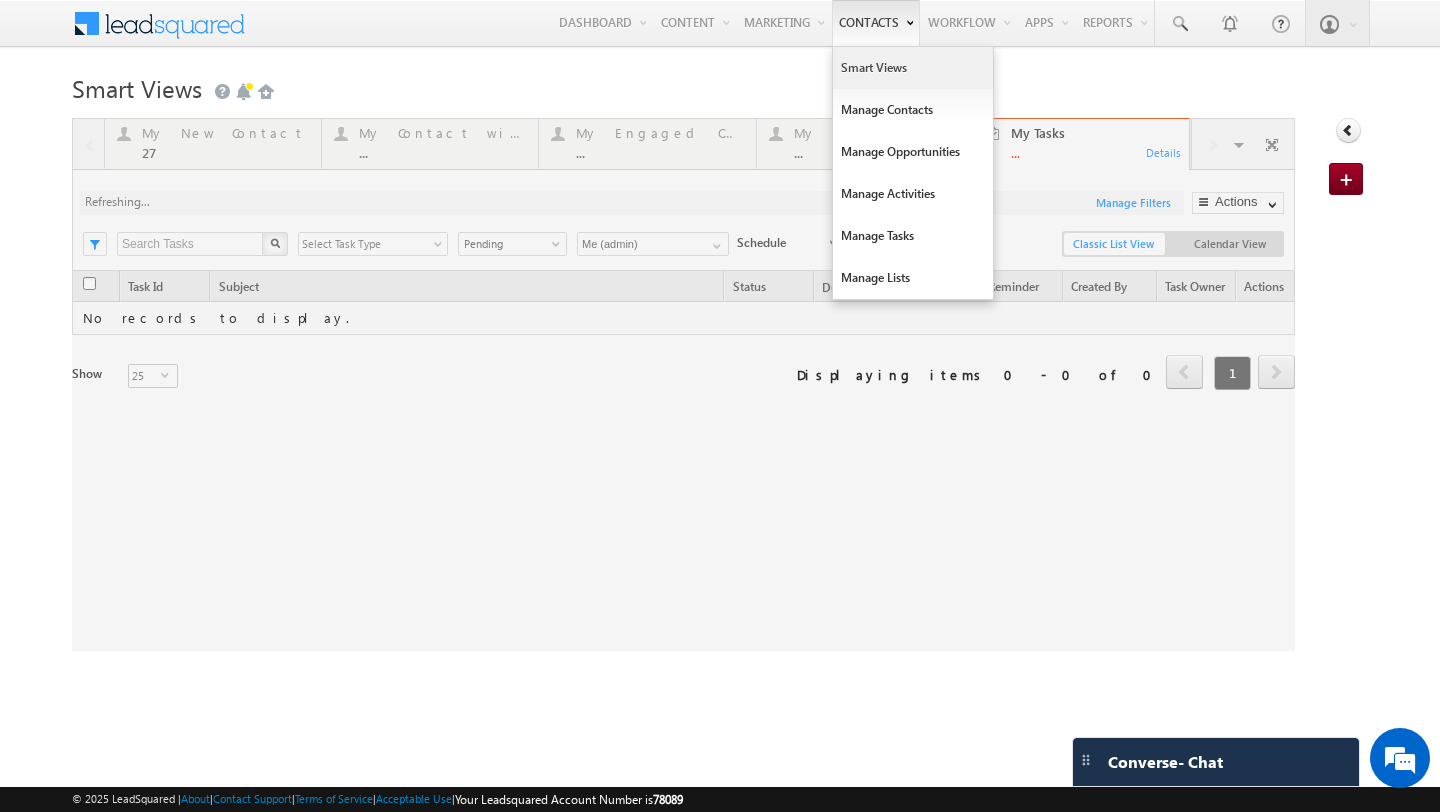 click on "Smart Views" at bounding box center (913, 68) 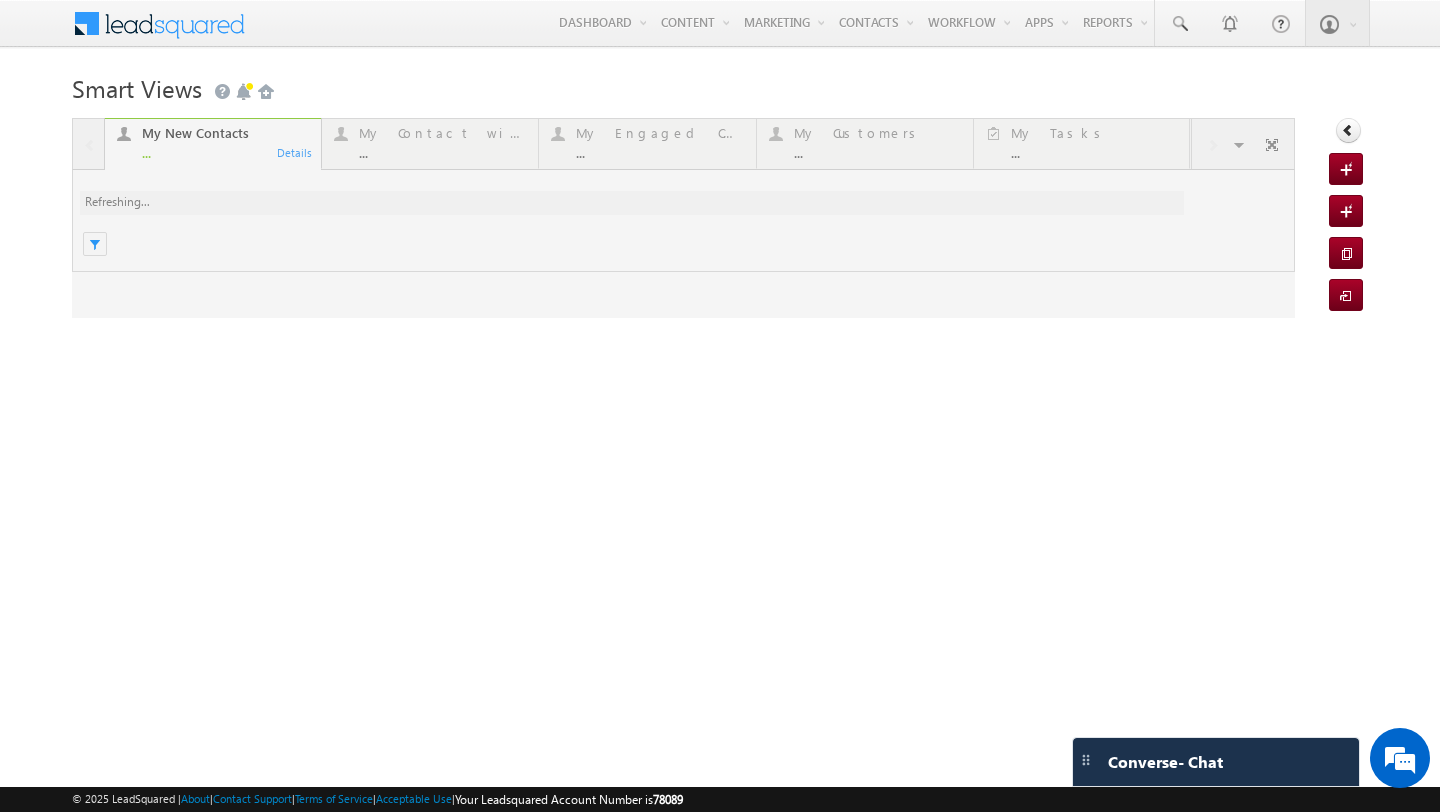 scroll, scrollTop: 0, scrollLeft: 0, axis: both 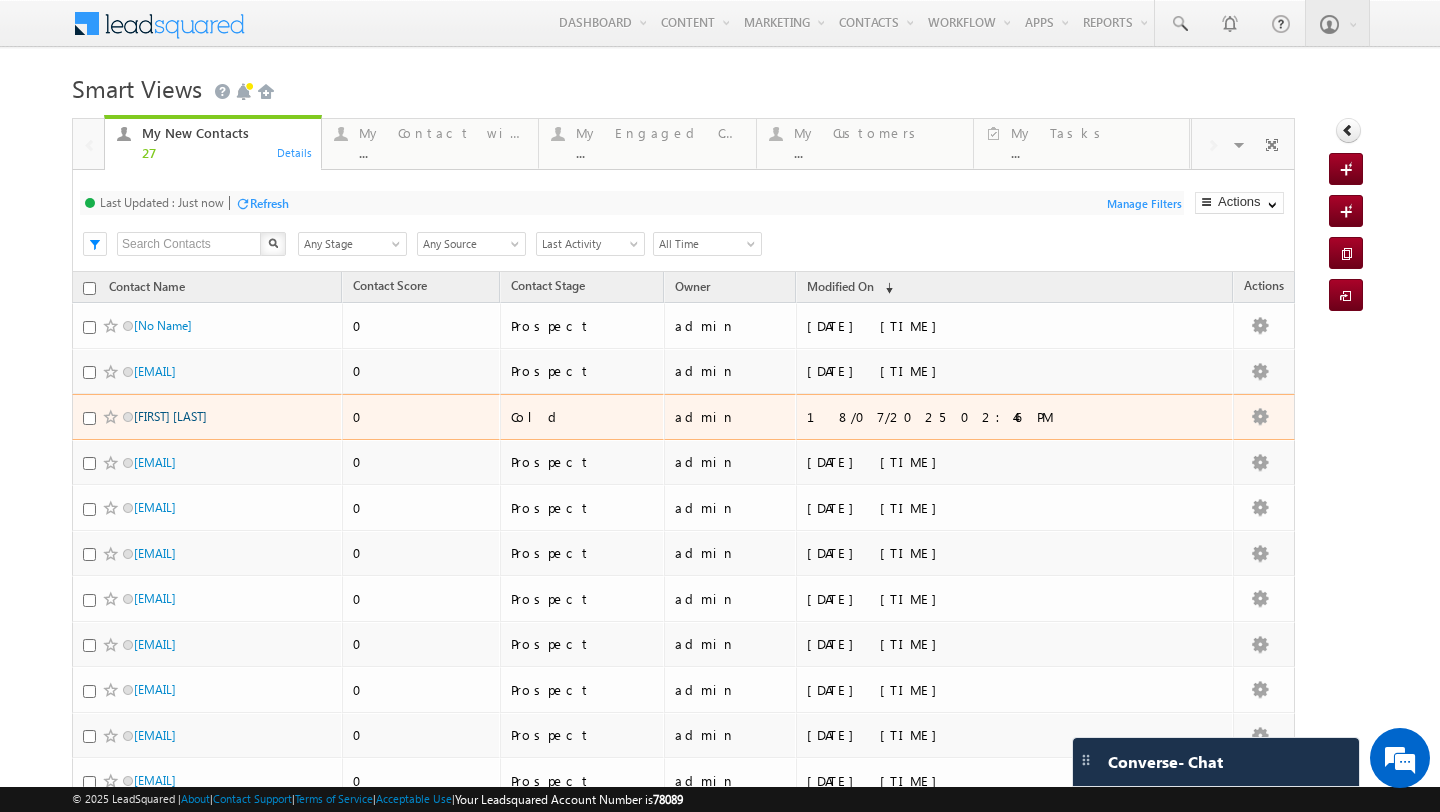 click on "Swapnil Bagad" at bounding box center [170, 416] 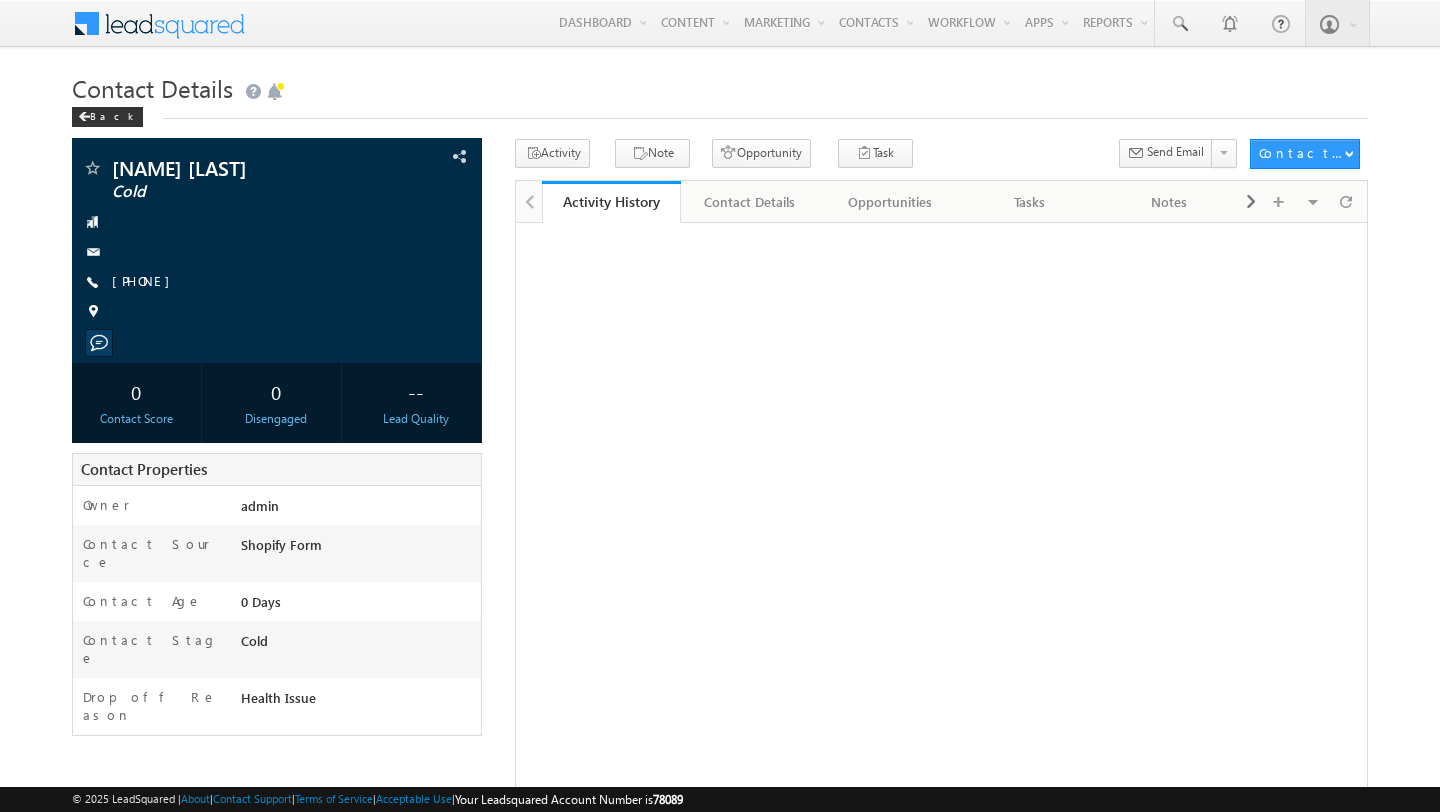 scroll, scrollTop: 0, scrollLeft: 0, axis: both 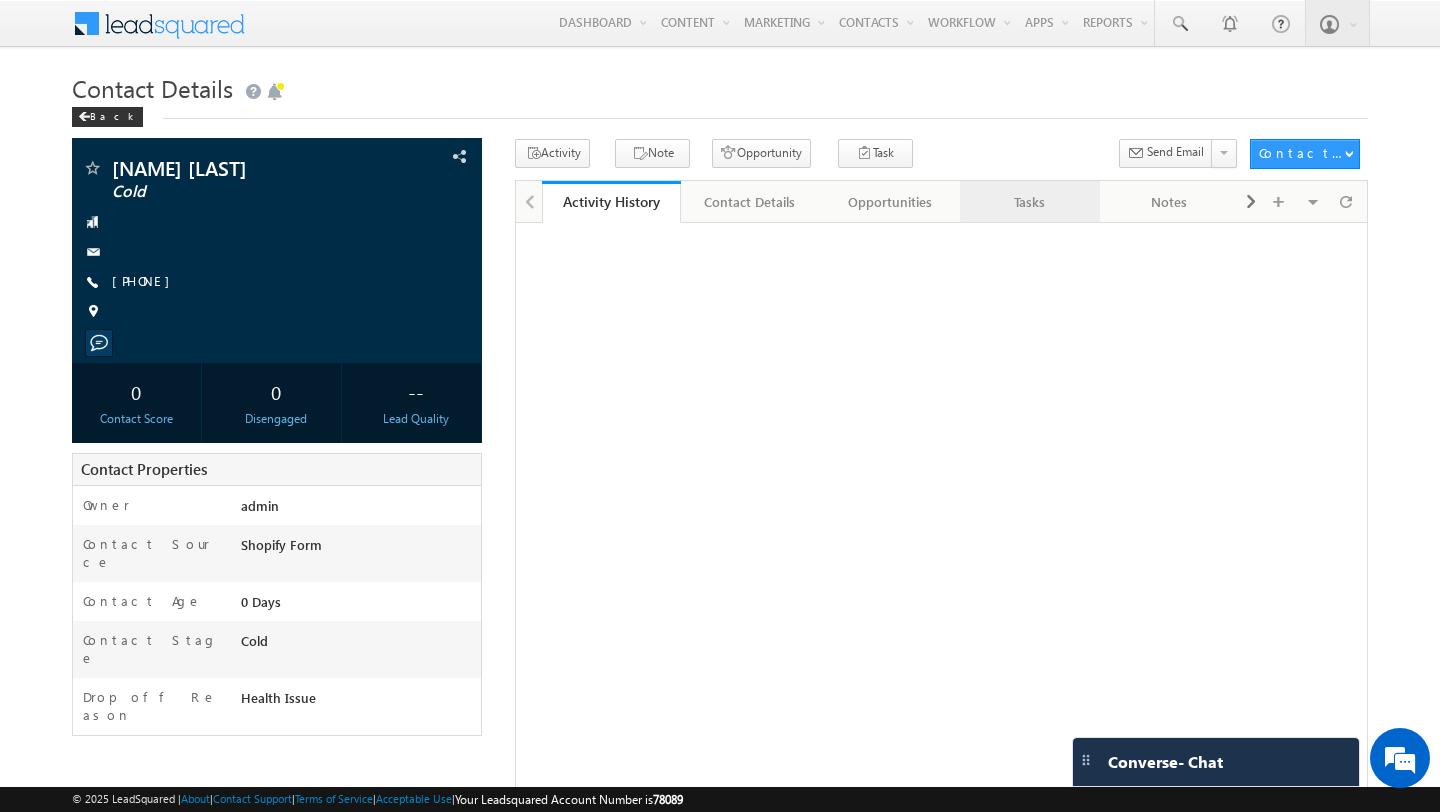 click on "Tasks" at bounding box center [1029, 202] 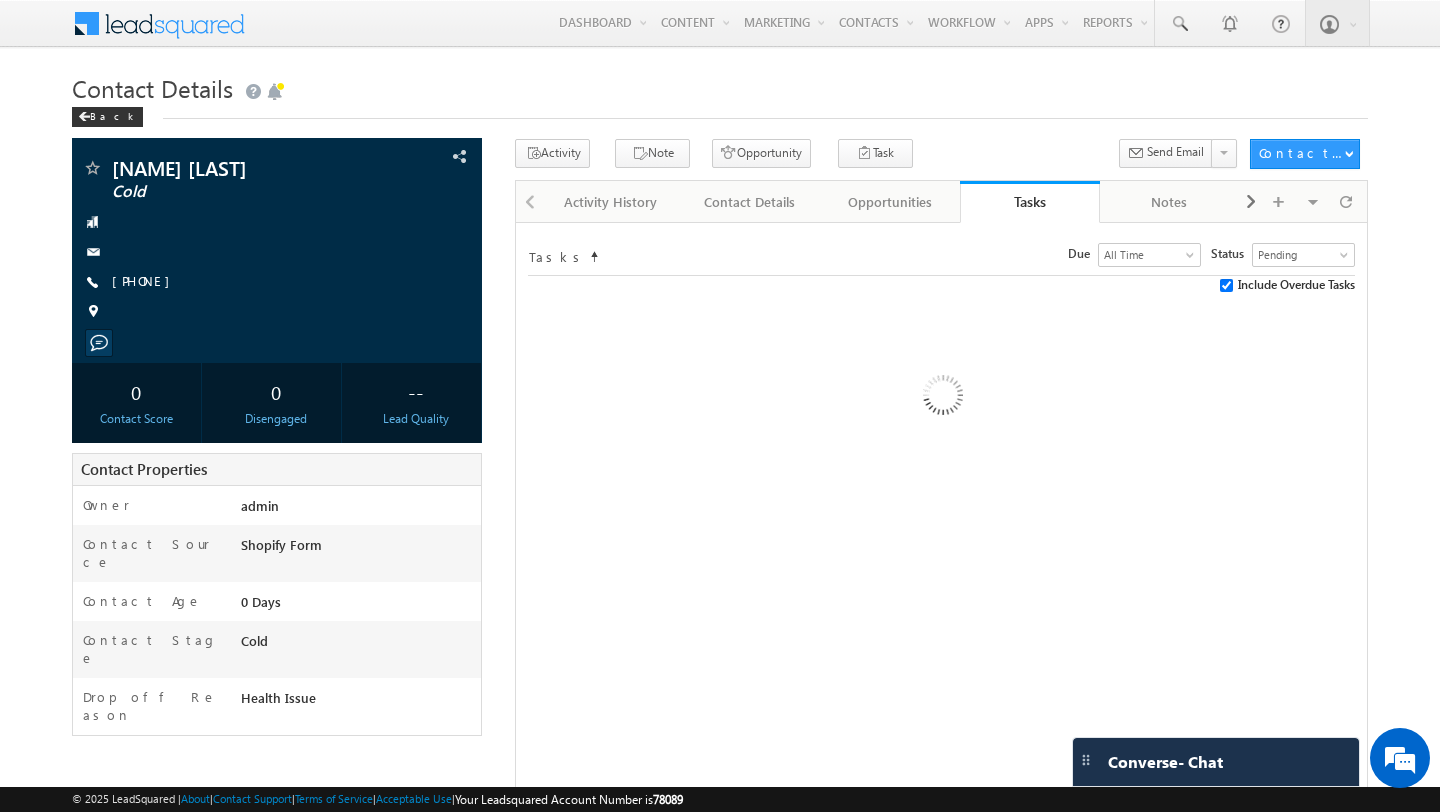 scroll, scrollTop: 0, scrollLeft: 0, axis: both 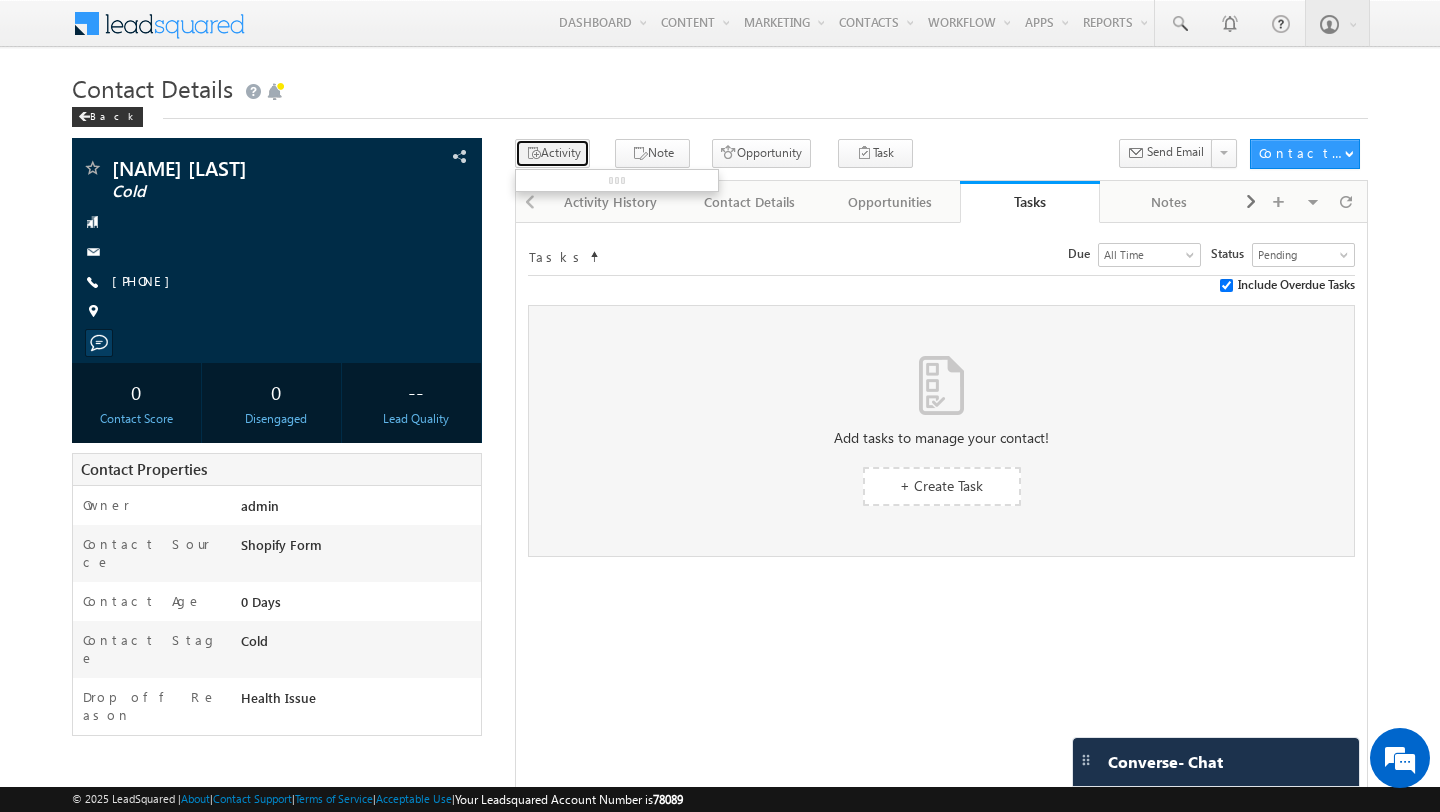 click on "Activity" at bounding box center (552, 153) 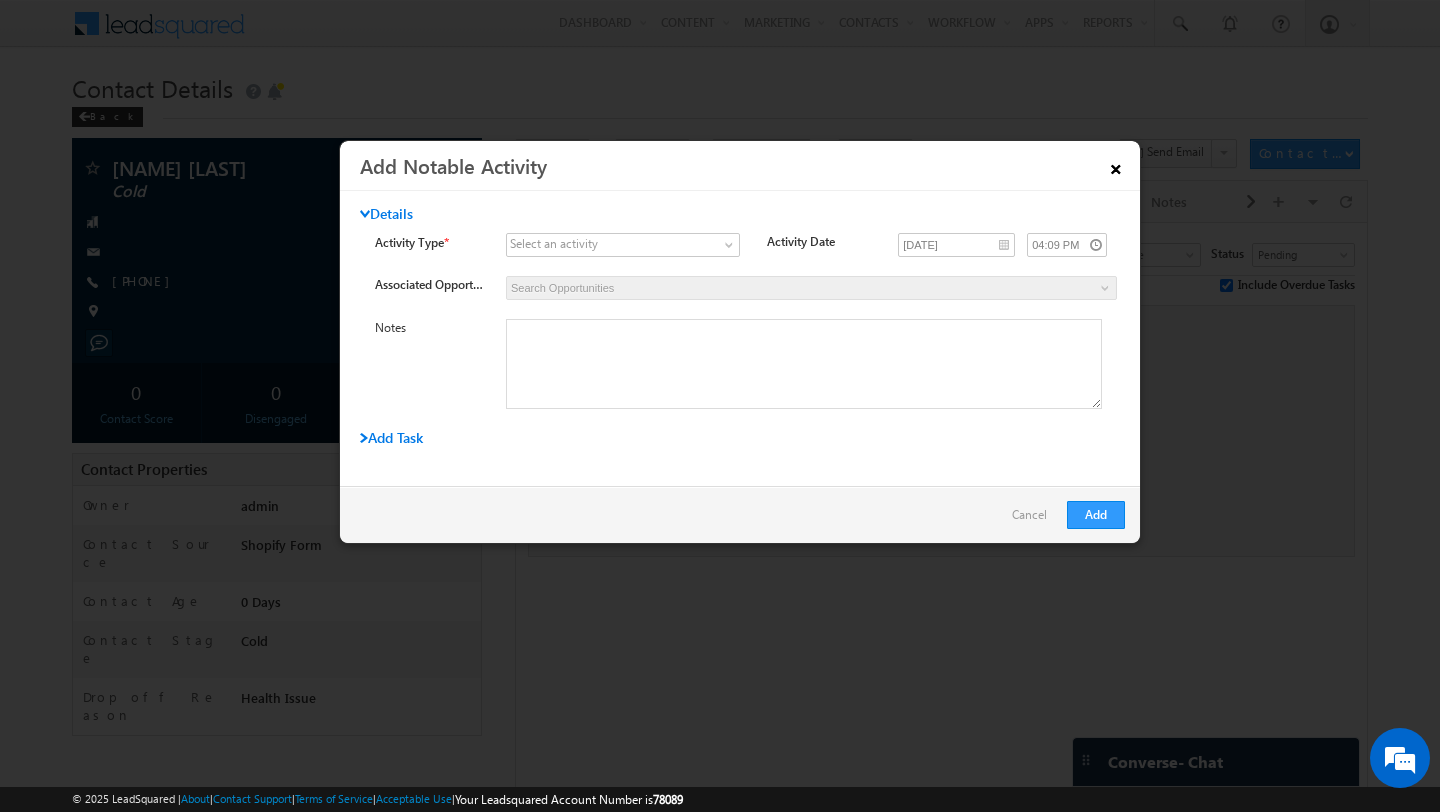 click on "×" at bounding box center [1116, 165] 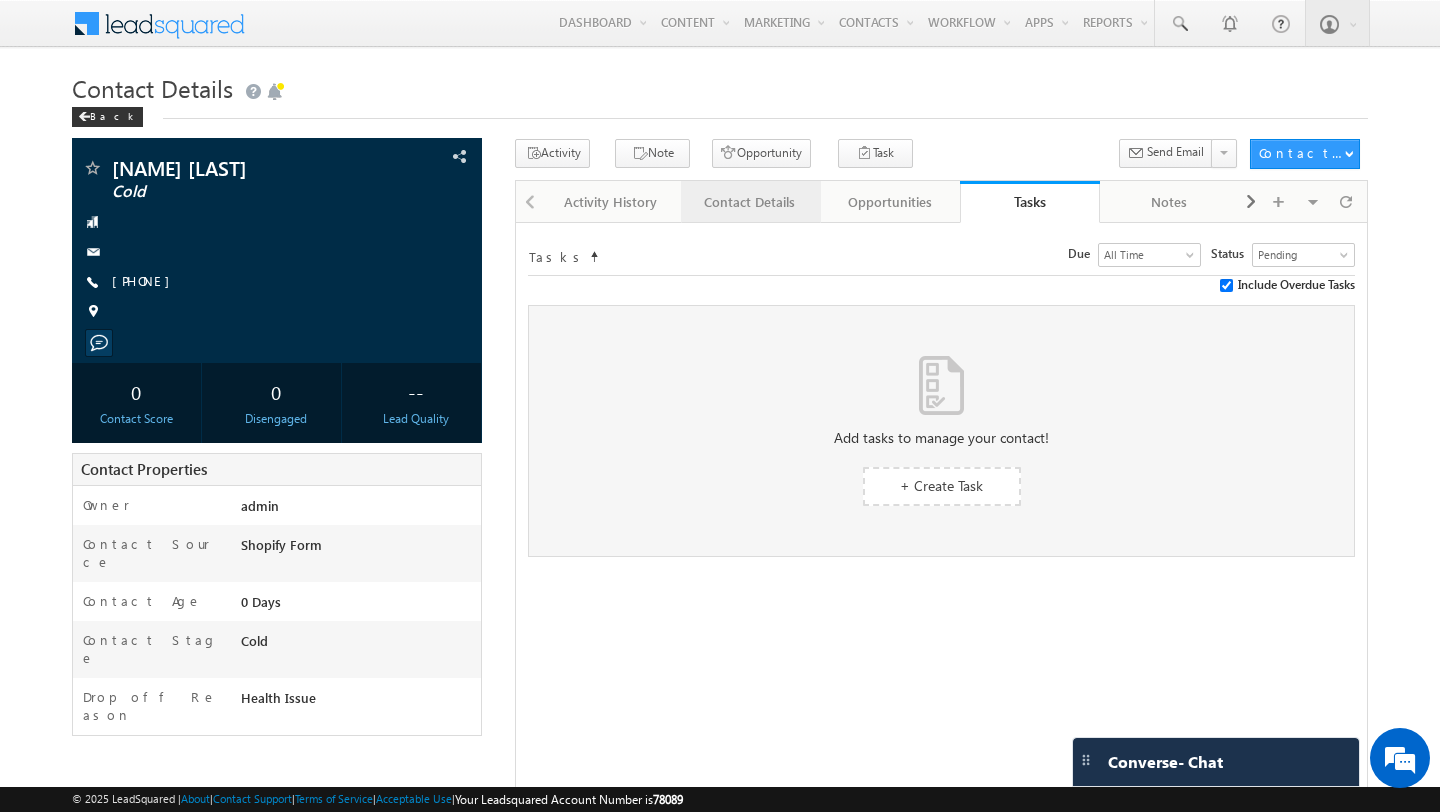click on "Contact Details" at bounding box center (750, 202) 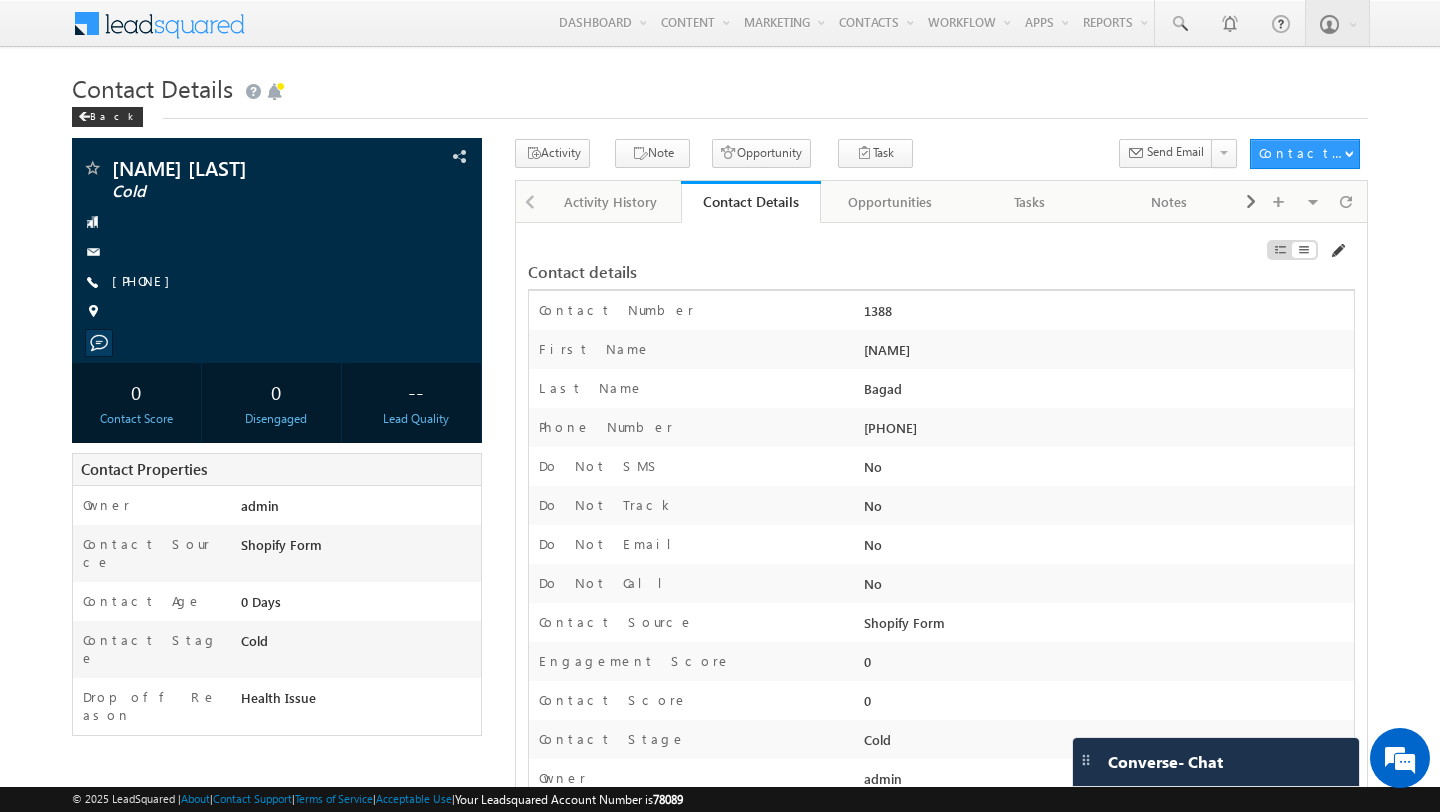 click at bounding box center (1337, 251) 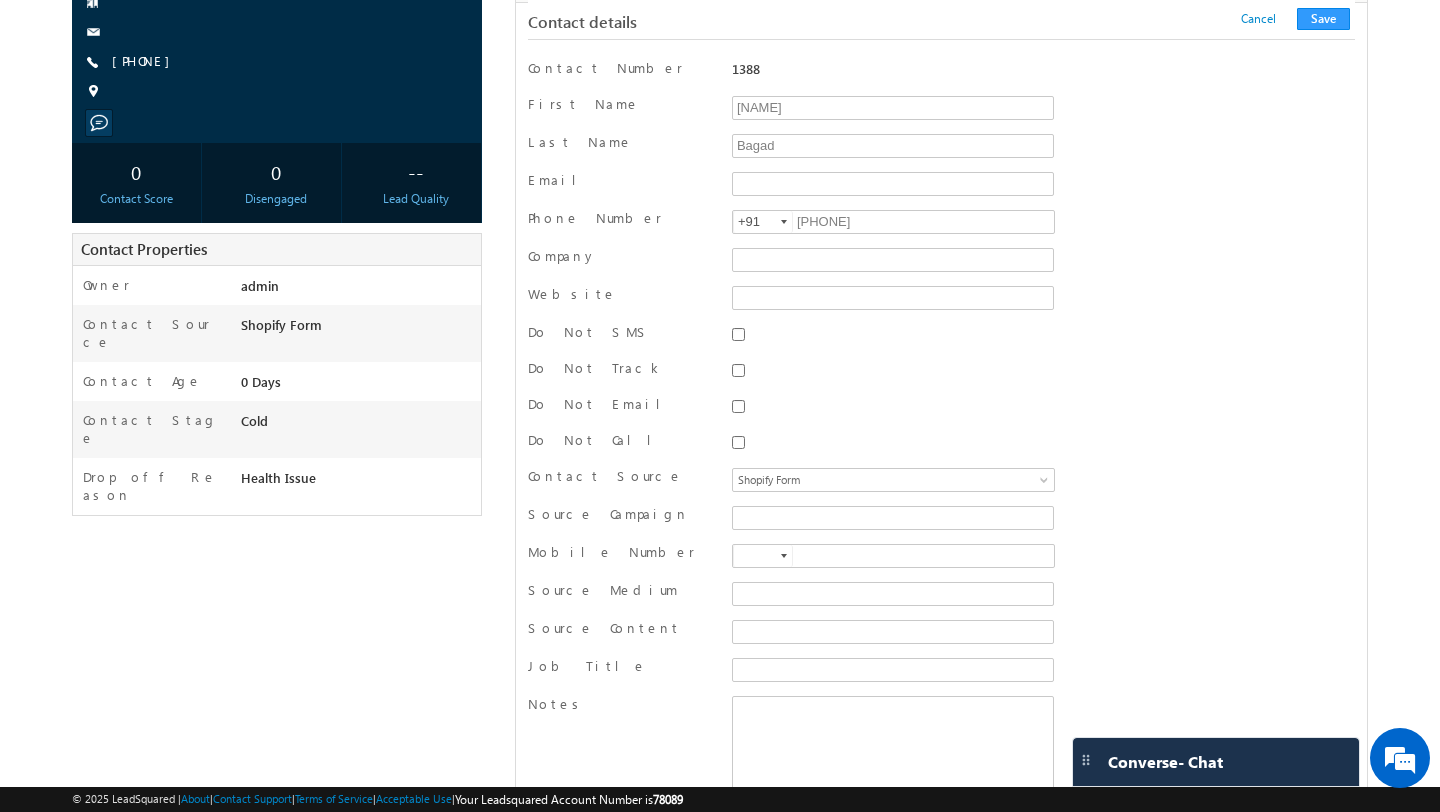 scroll, scrollTop: 0, scrollLeft: 0, axis: both 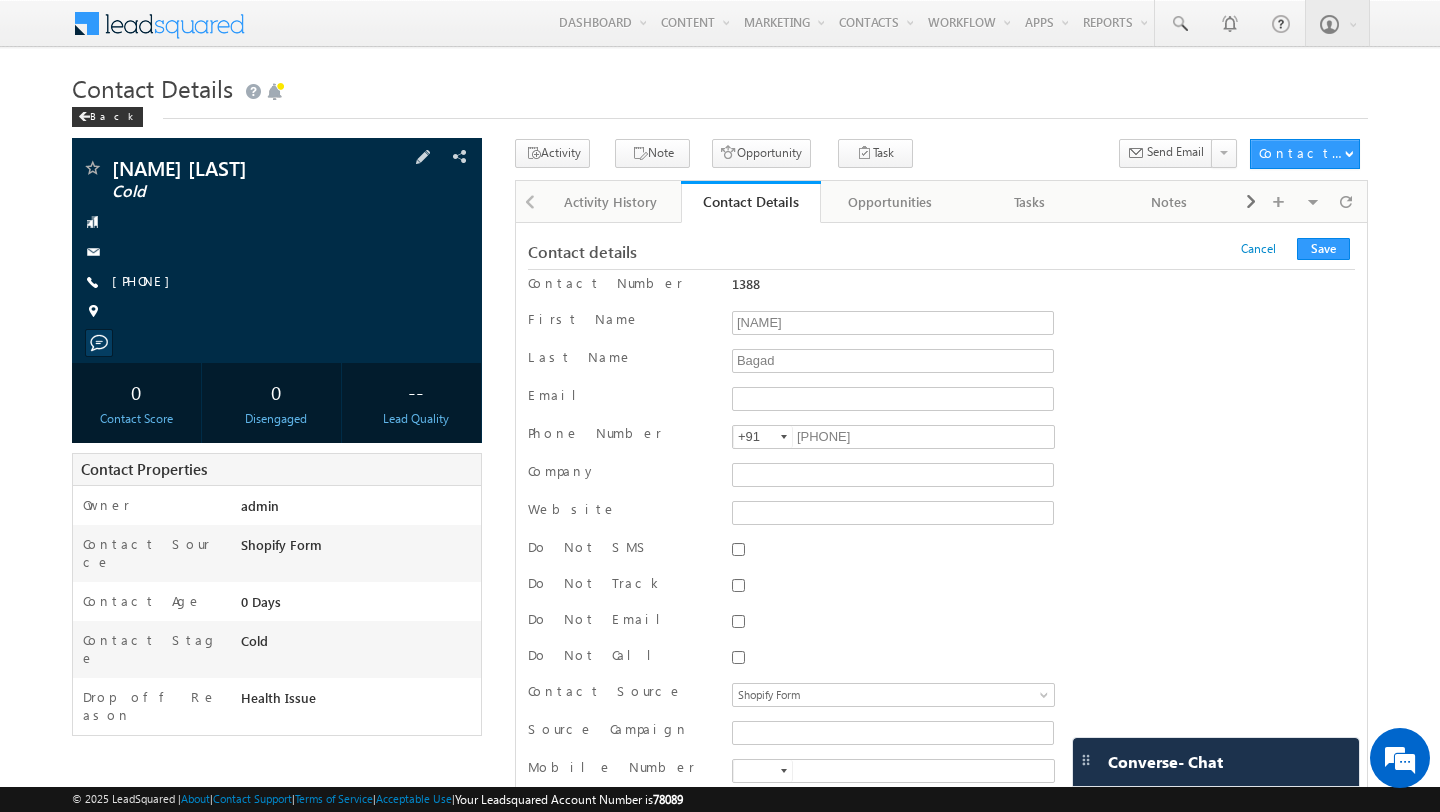 click on "Cold" at bounding box center (238, 192) 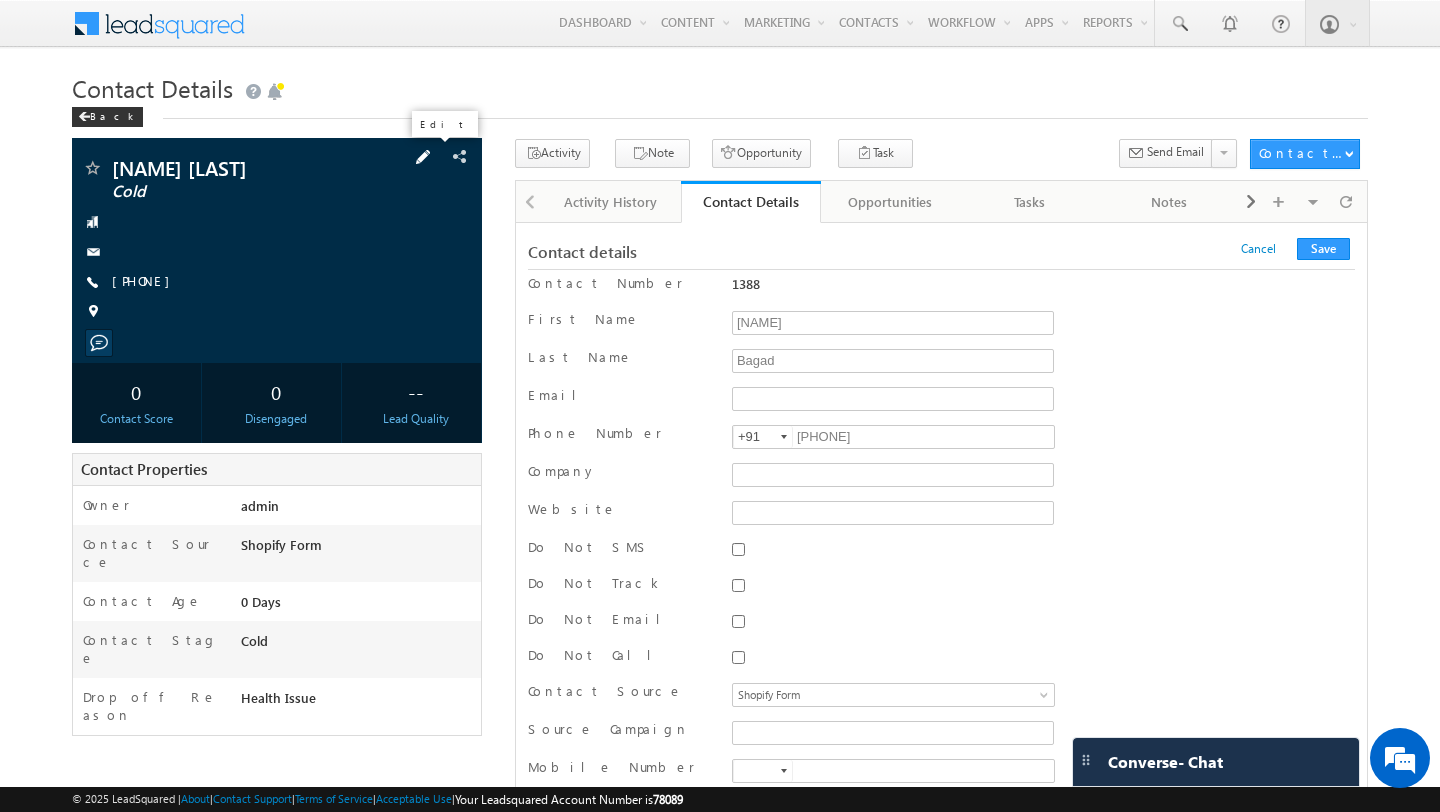 click at bounding box center (423, 157) 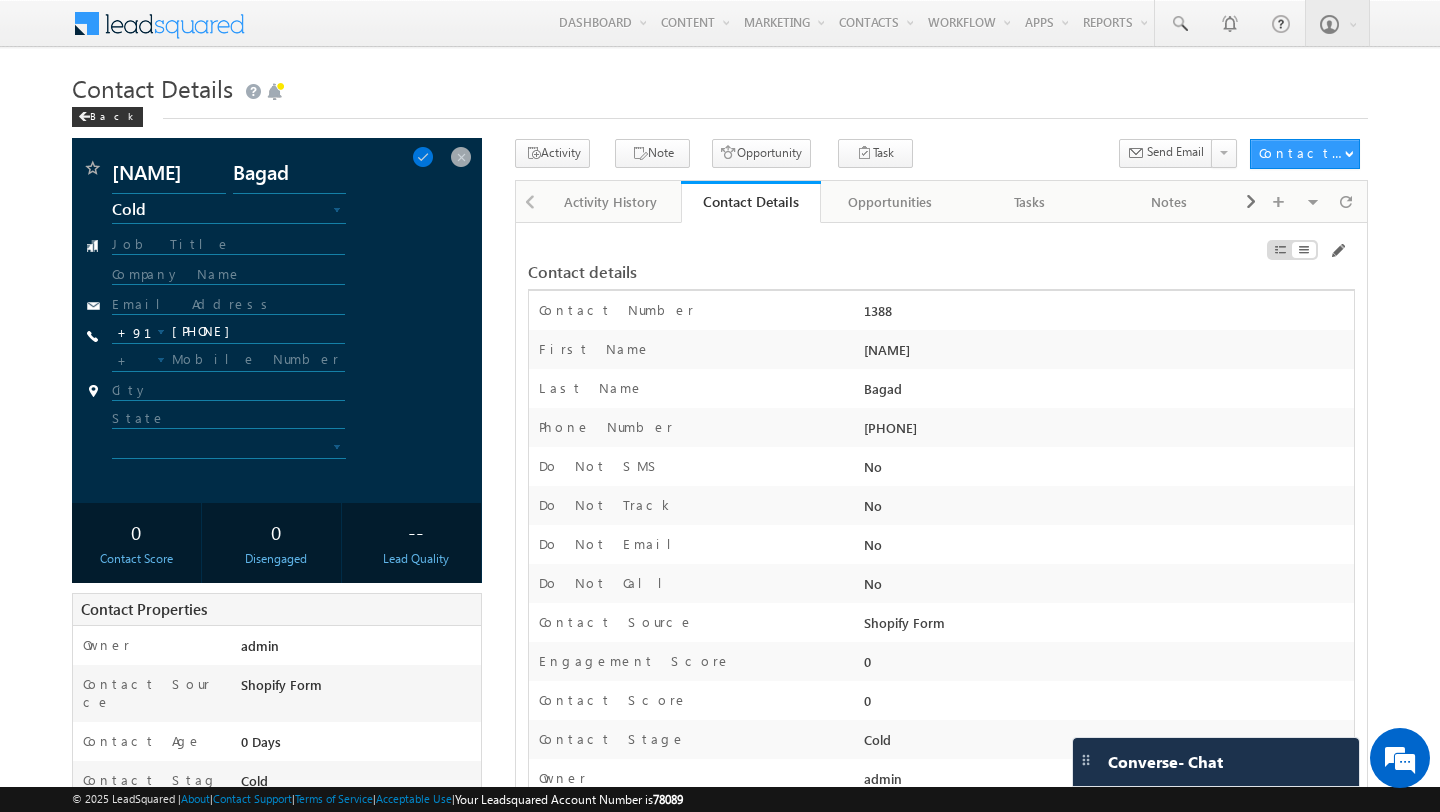 click on "Swapnil
Bagad
Prospect Hot Warm Cold RNR Sale Junk Wrong Number Lost Duplicate Cold
+91" at bounding box center [277, 320] 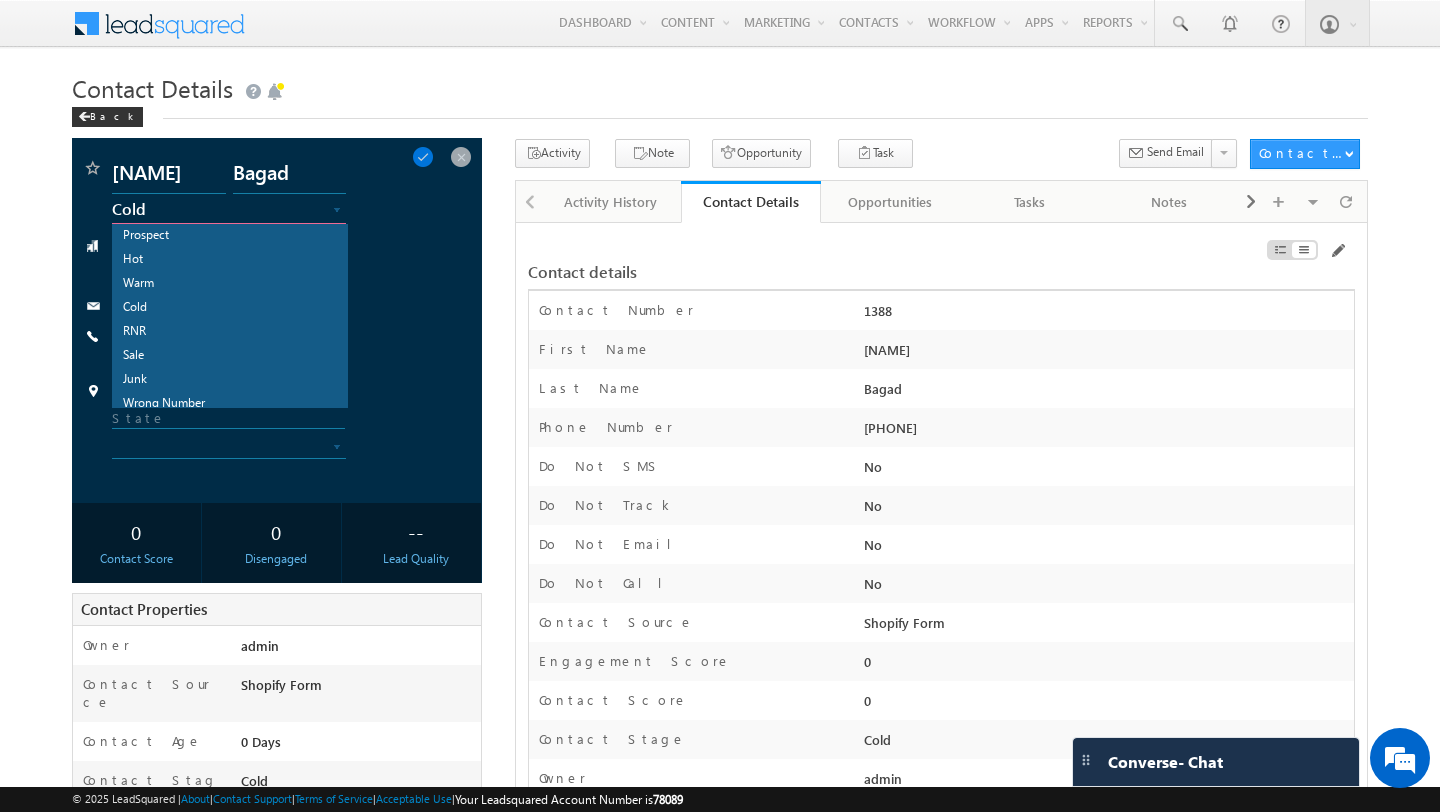 click on "Cold" at bounding box center [211, 209] 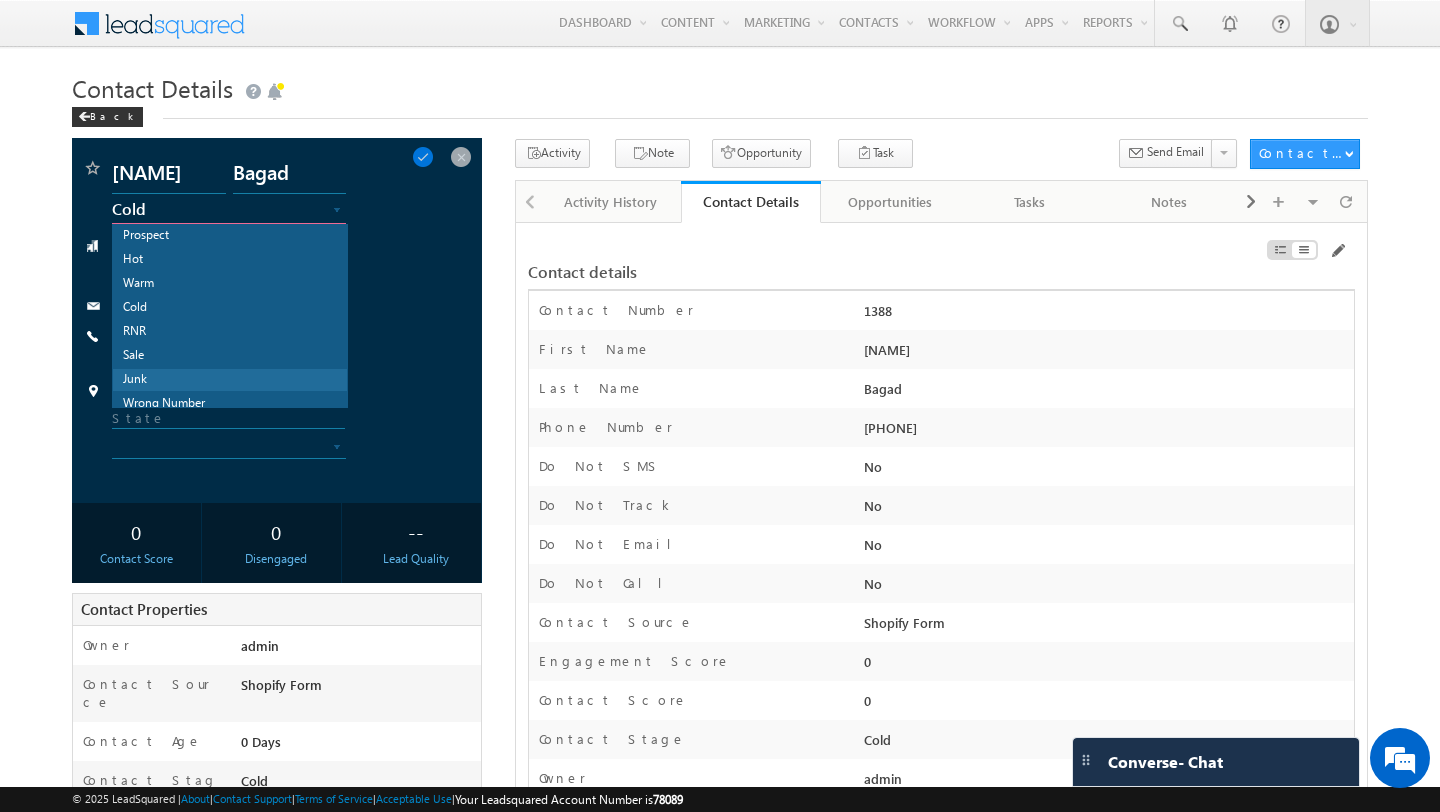 scroll, scrollTop: 58, scrollLeft: 0, axis: vertical 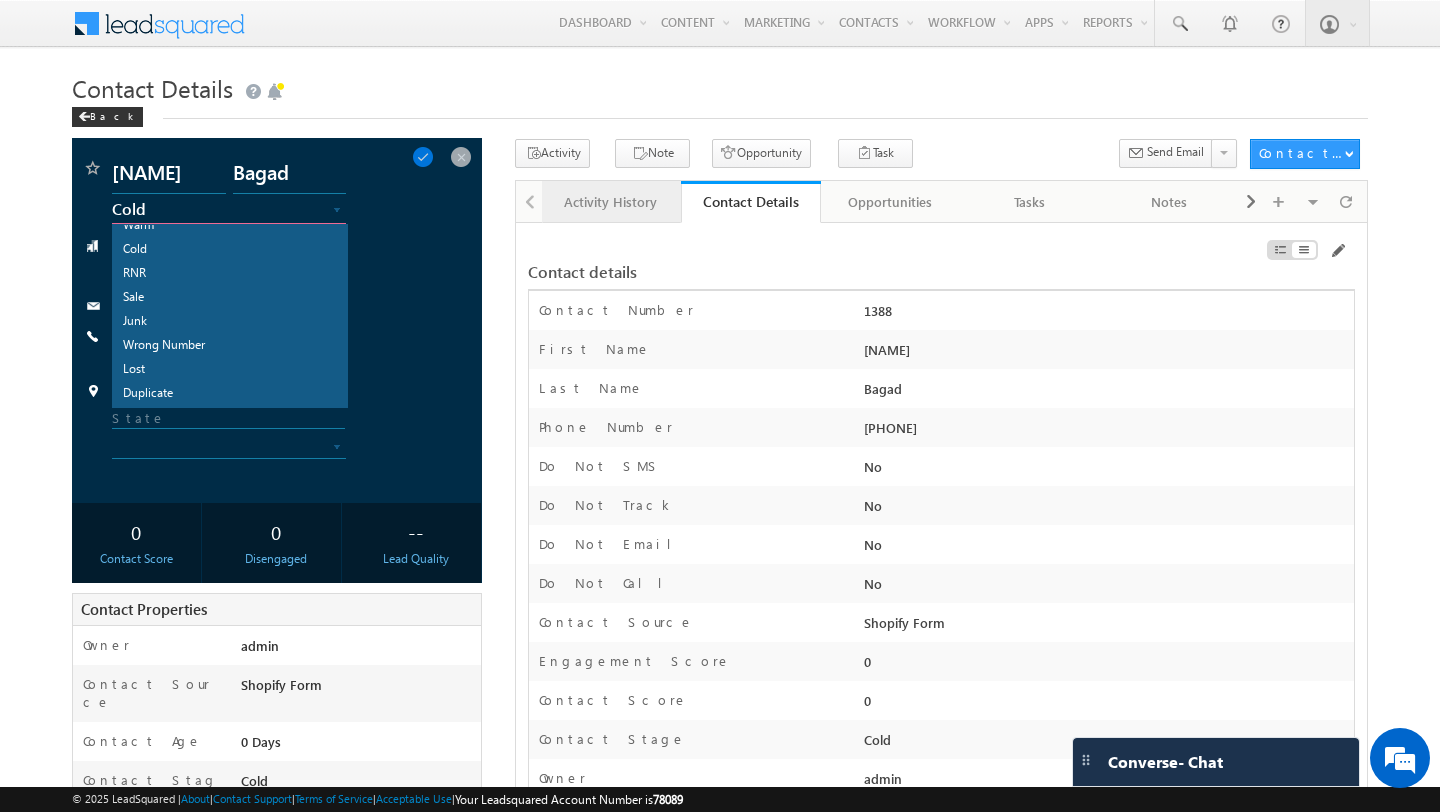 click on "Activity History" at bounding box center [611, 202] 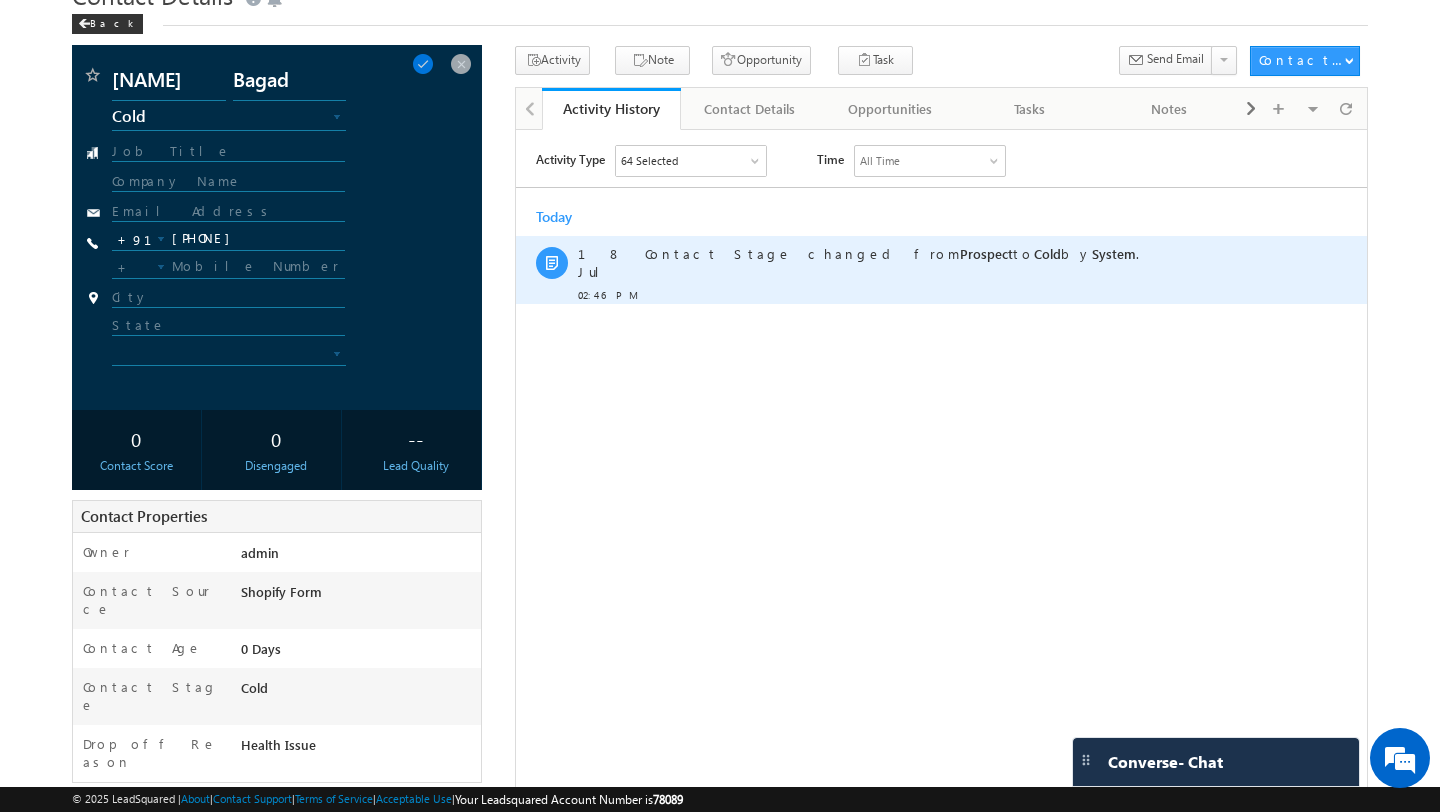 scroll, scrollTop: 0, scrollLeft: 0, axis: both 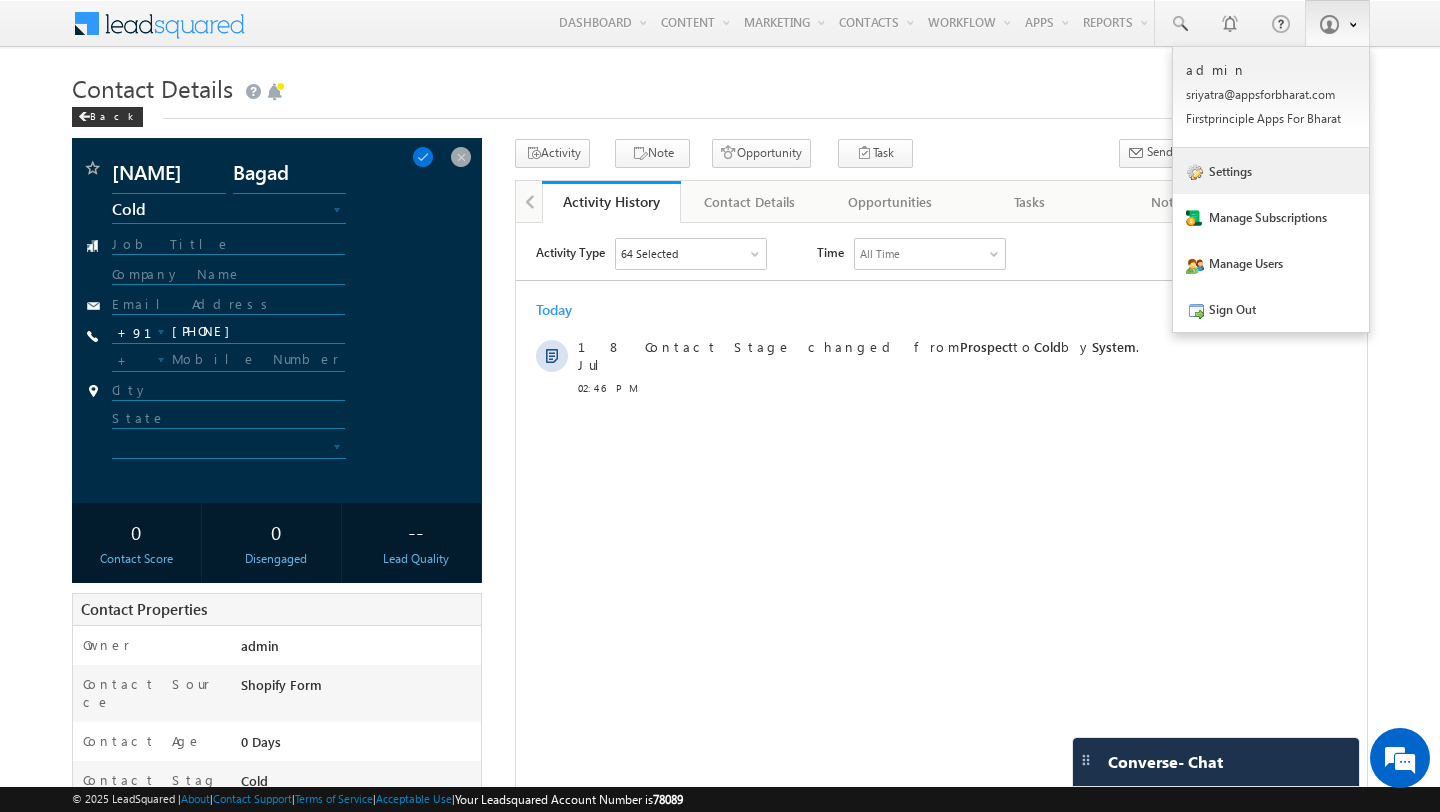 click on "Settings" at bounding box center [1271, 171] 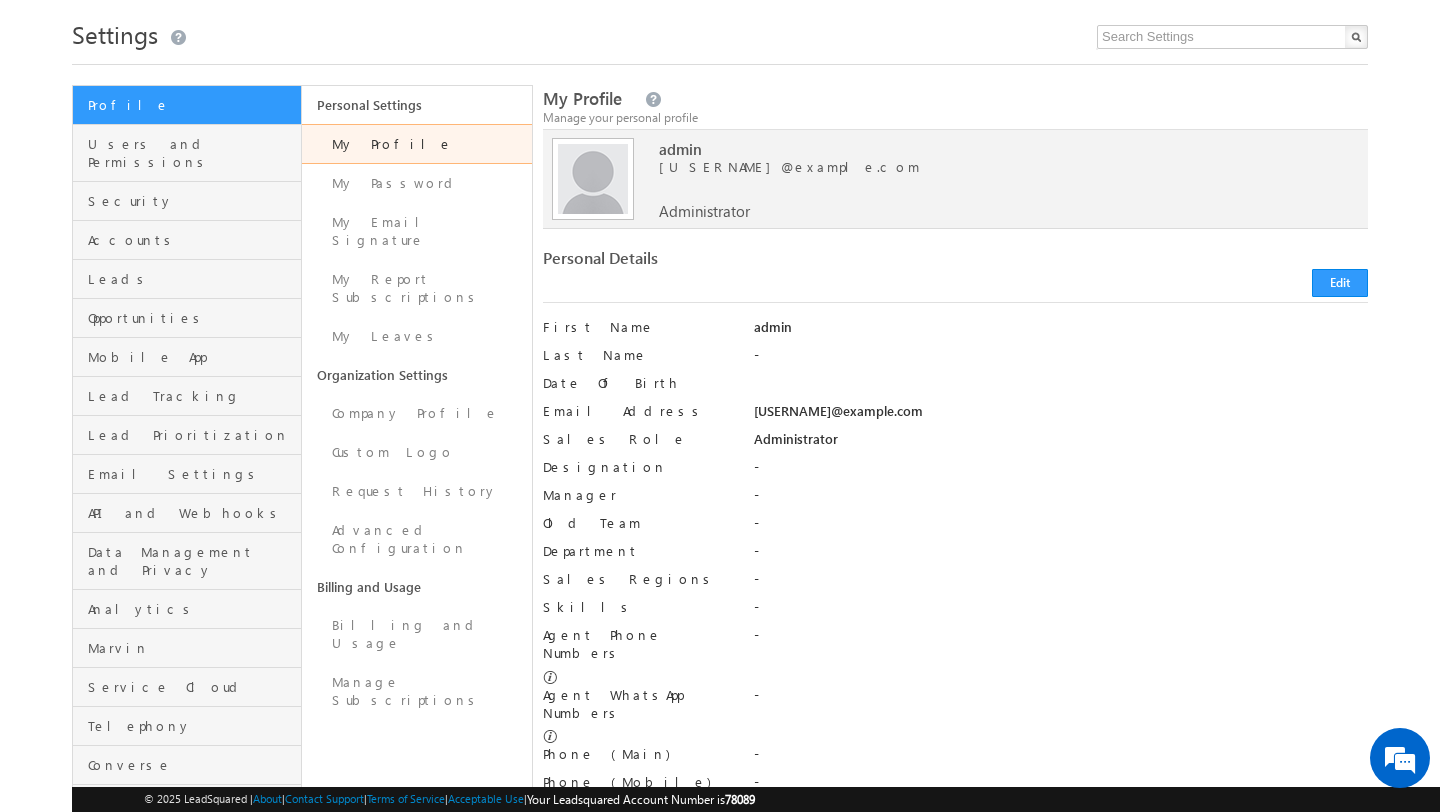 scroll, scrollTop: 56, scrollLeft: 0, axis: vertical 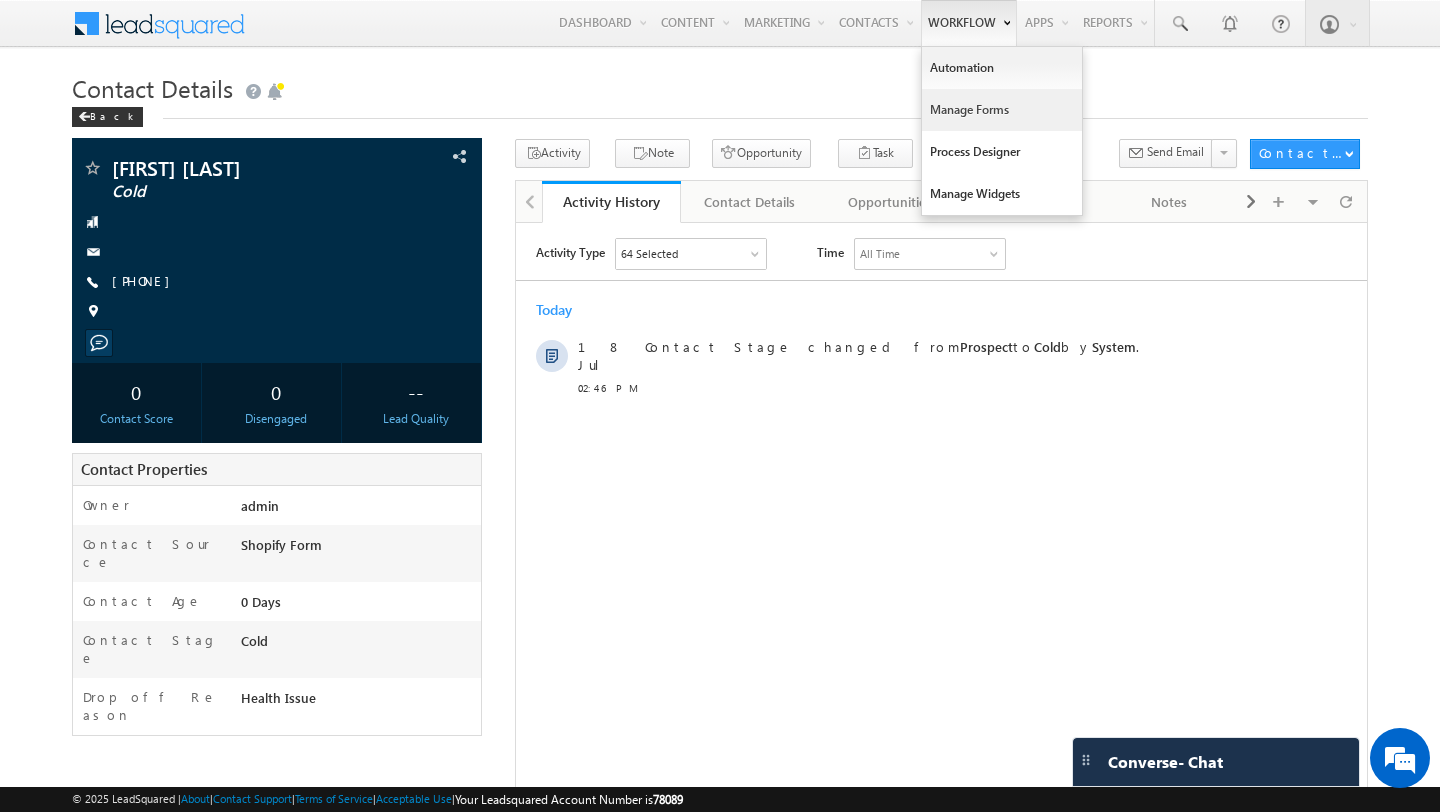click on "Manage Forms" at bounding box center (1002, 110) 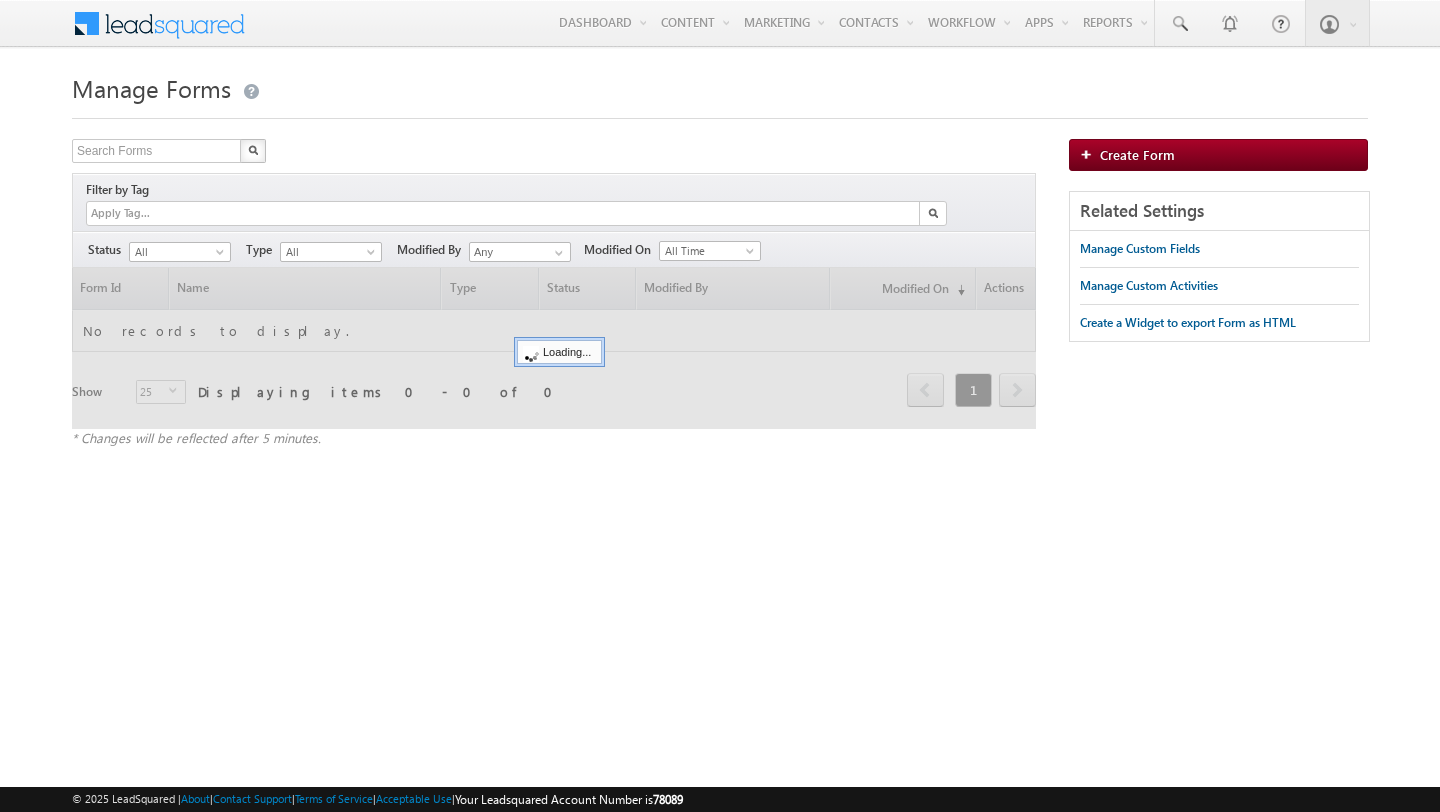 scroll, scrollTop: 0, scrollLeft: 0, axis: both 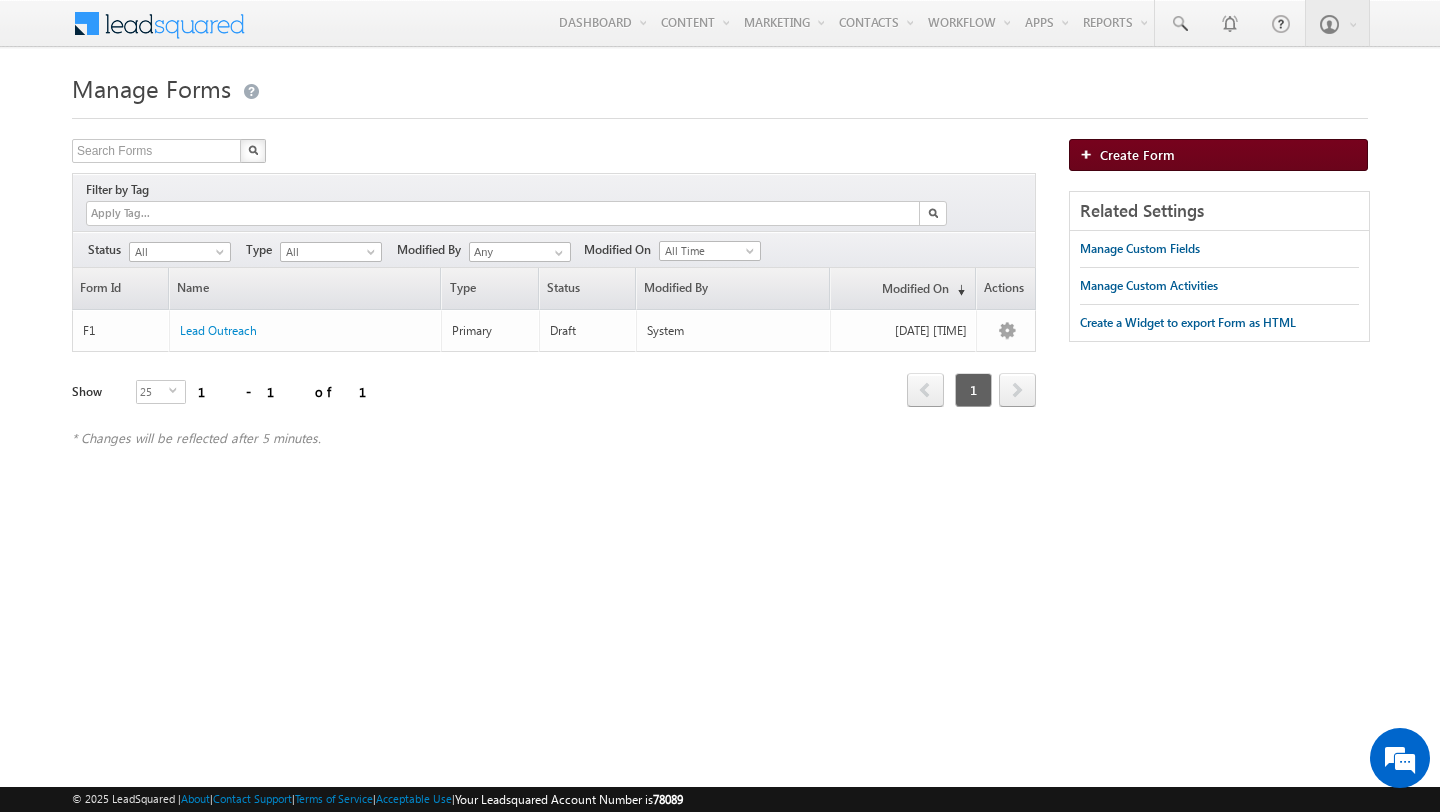 click on "Create Form" at bounding box center (1218, 155) 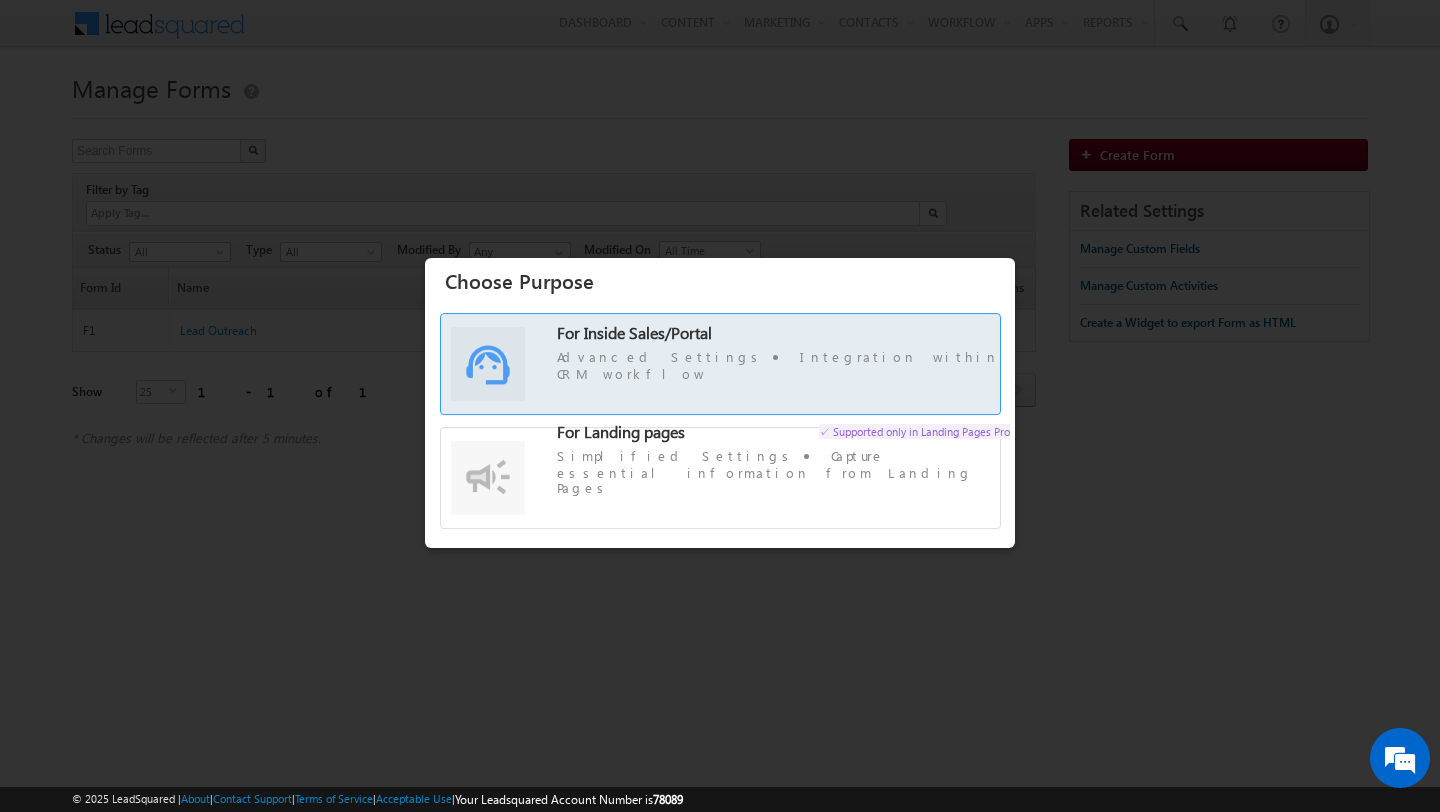 click on "For Inside Sales/Portal
Advanced Settings
Integration within CRM workflow" at bounding box center (783, 354) 